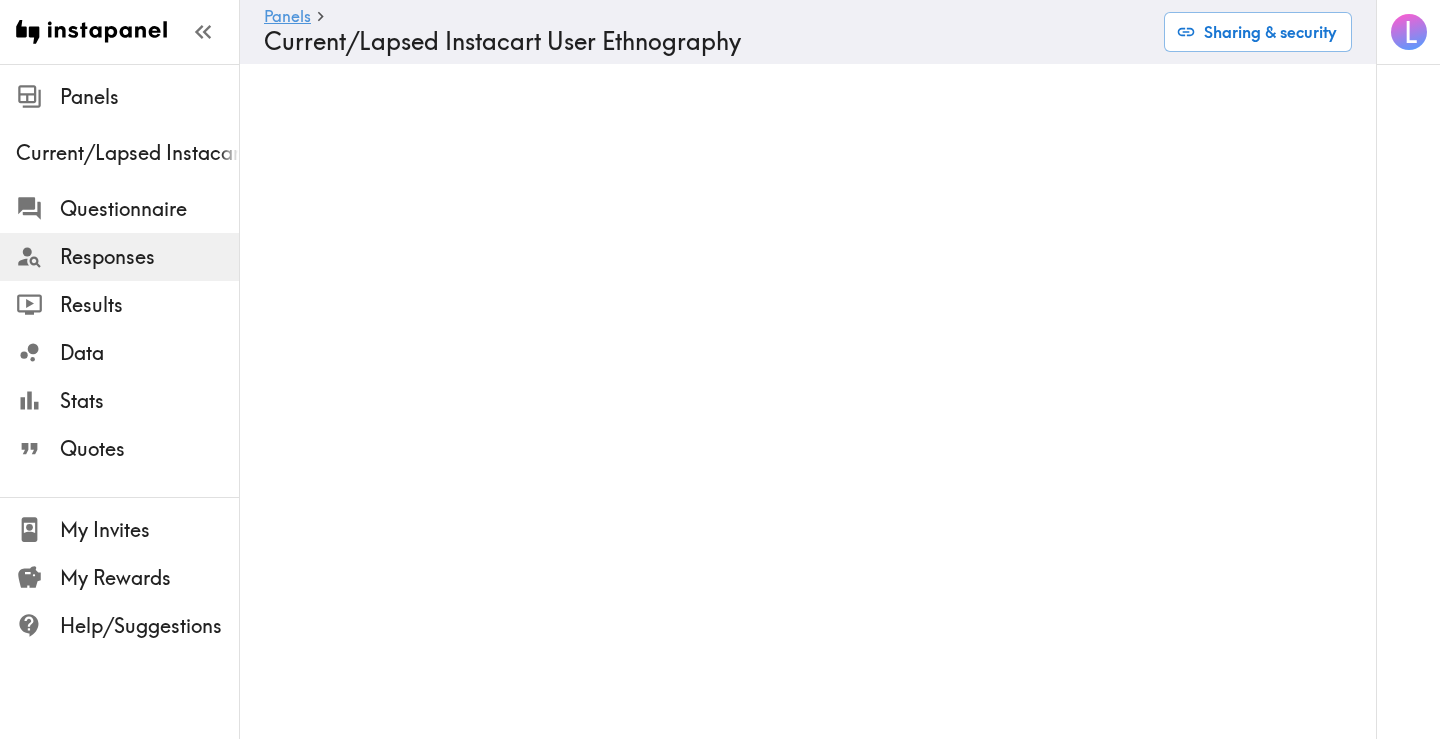 scroll, scrollTop: 0, scrollLeft: 0, axis: both 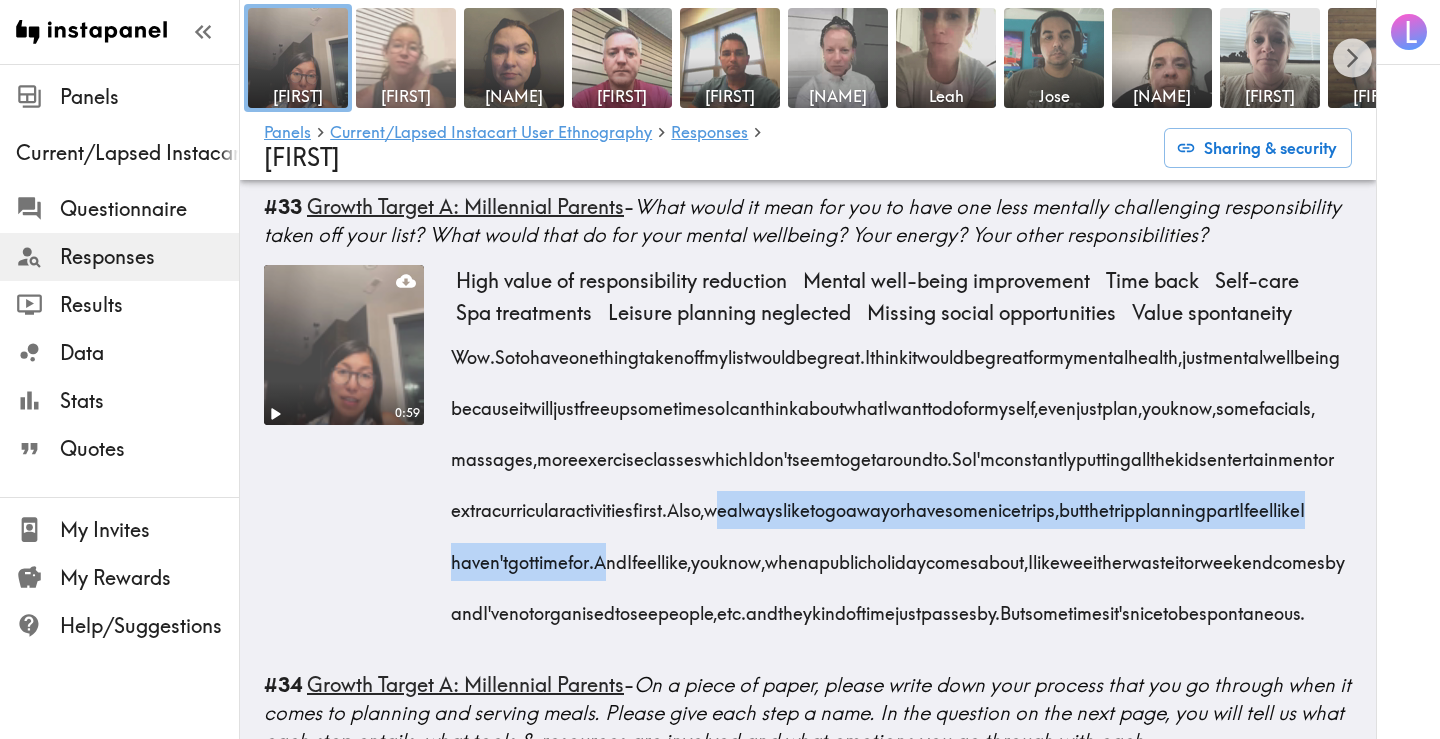 click at bounding box center (406, 58) 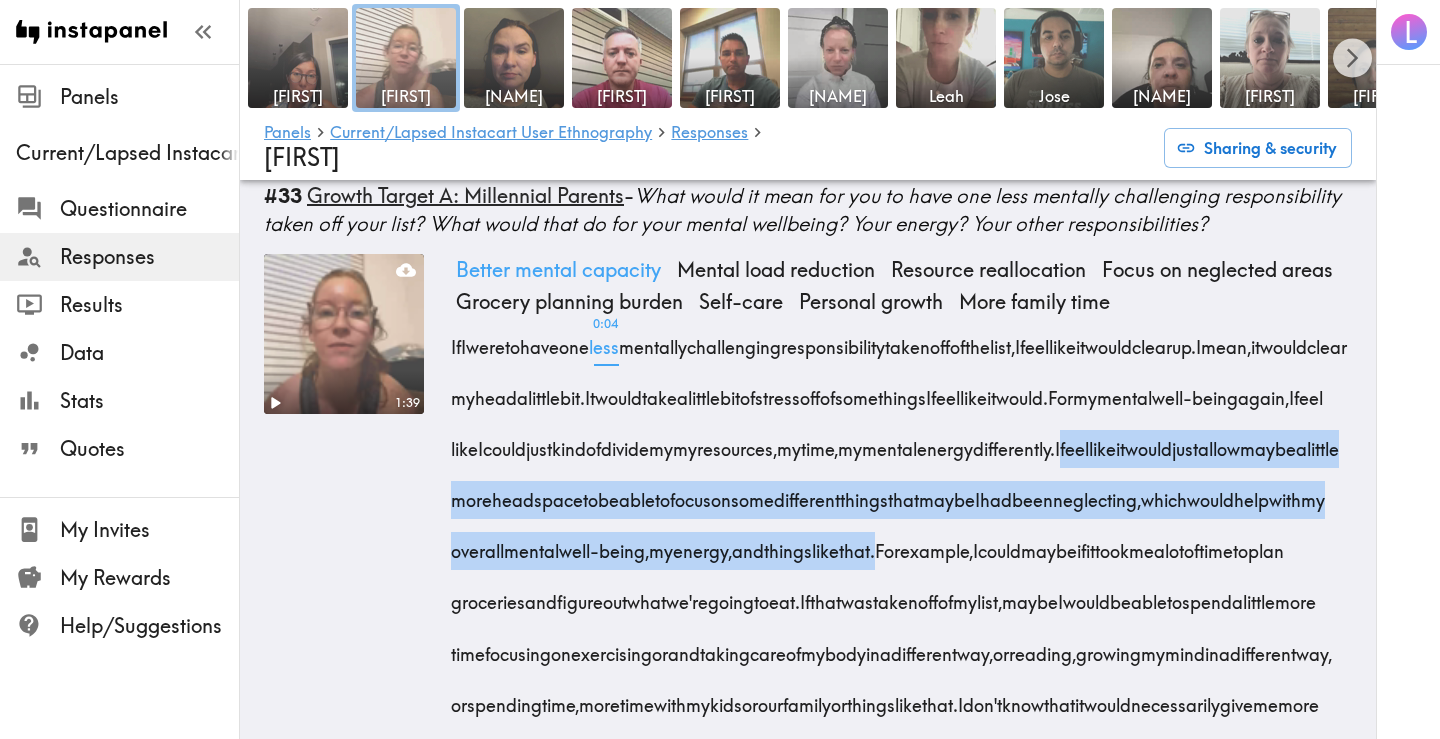 scroll, scrollTop: 2950, scrollLeft: 0, axis: vertical 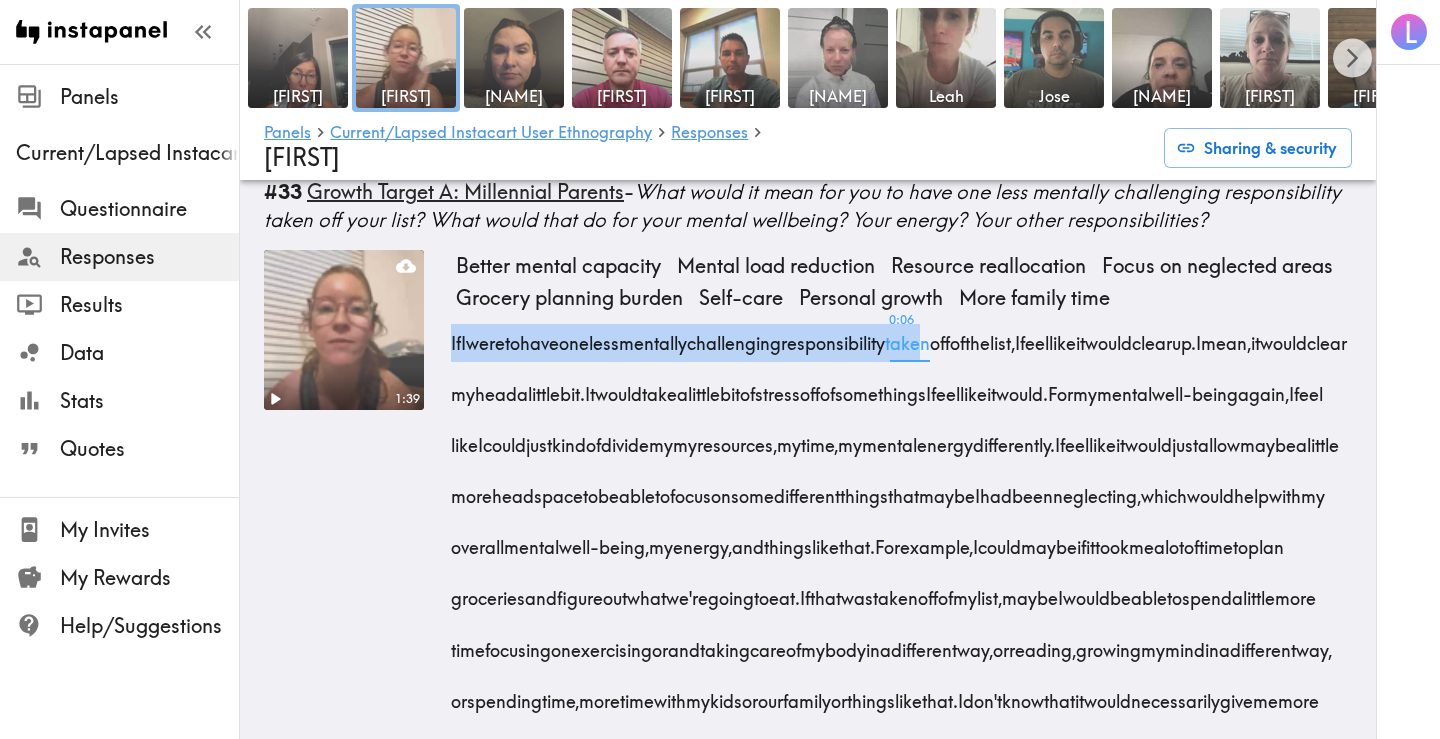 drag, startPoint x: 445, startPoint y: 287, endPoint x: 965, endPoint y: 295, distance: 520.0615 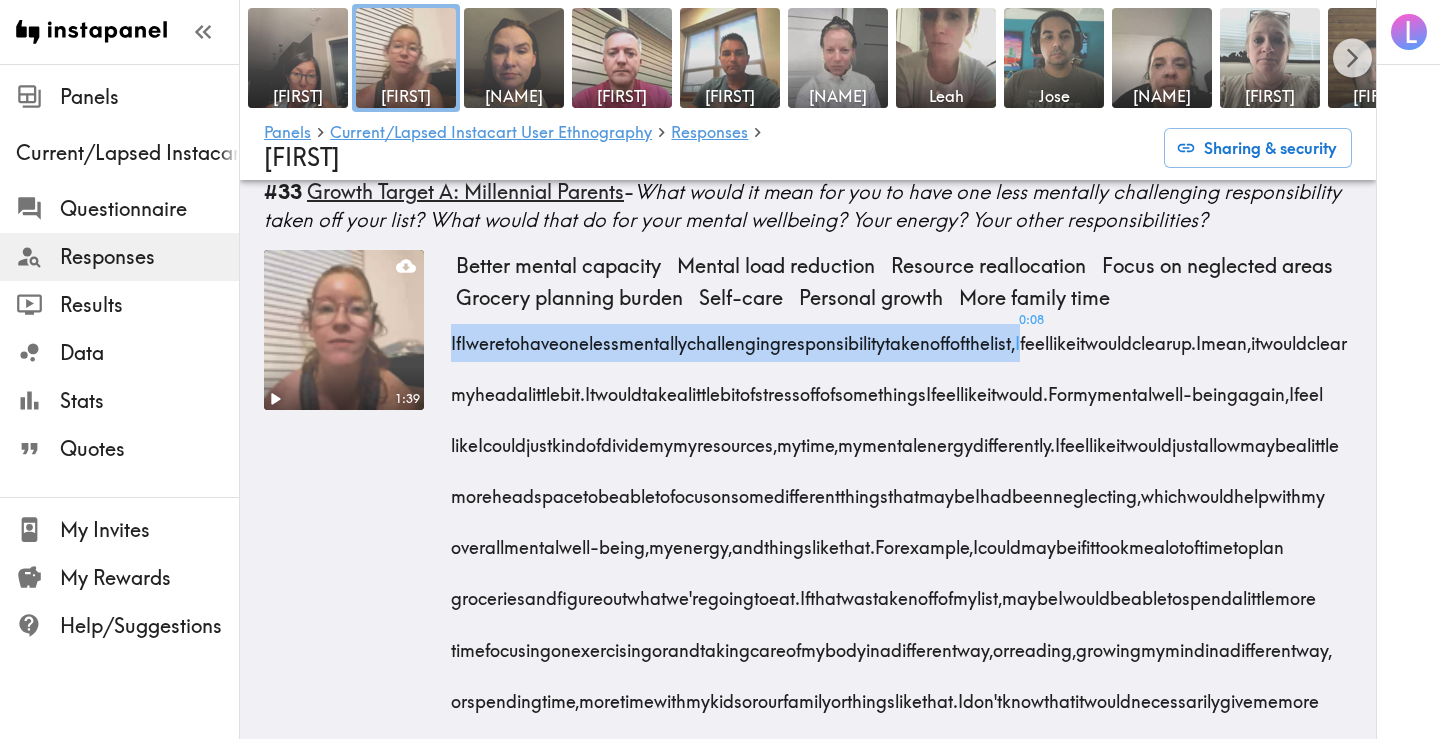 drag, startPoint x: 447, startPoint y: 293, endPoint x: 1091, endPoint y: 298, distance: 644.0194 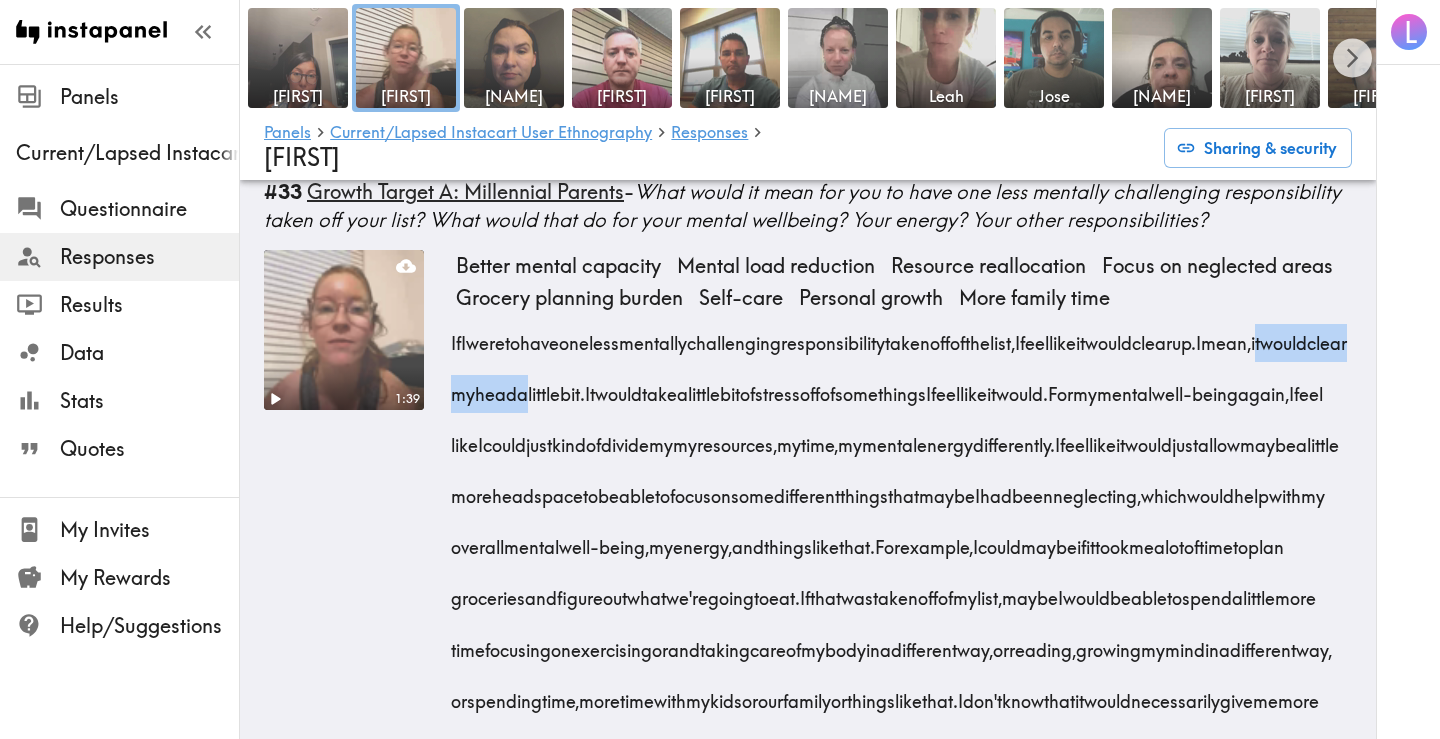drag, startPoint x: 511, startPoint y: 347, endPoint x: 701, endPoint y: 352, distance: 190.06578 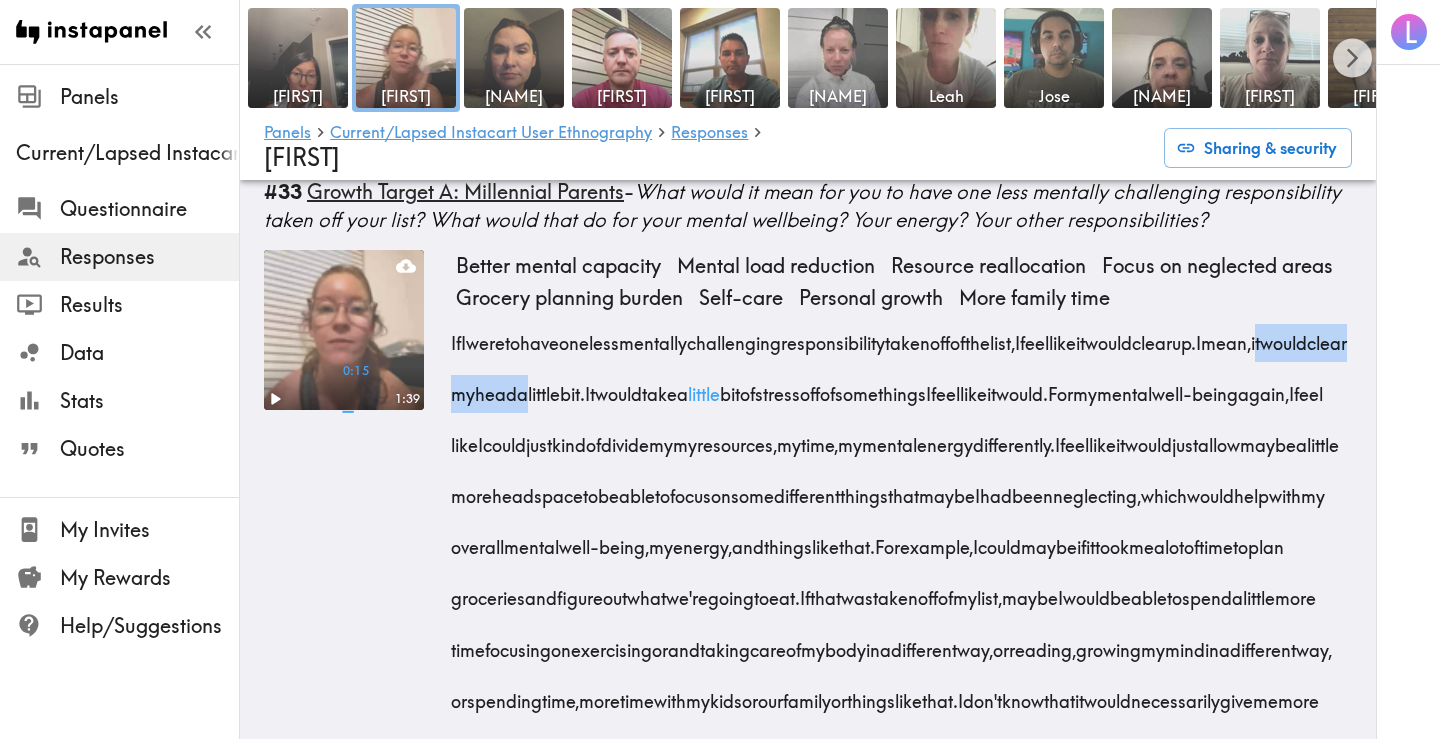 copy on "it  would  clear  my  head" 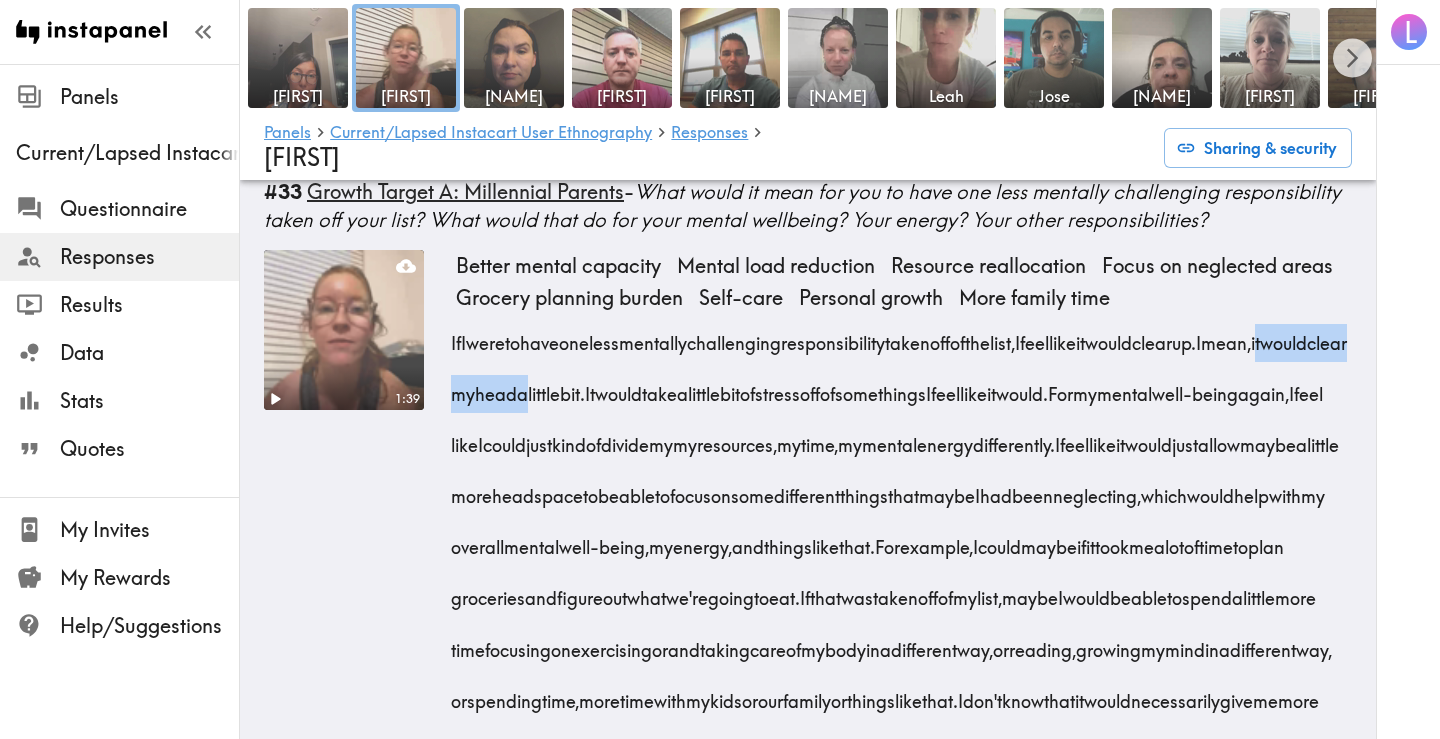 drag, startPoint x: 720, startPoint y: 386, endPoint x: 600, endPoint y: 451, distance: 136.47343 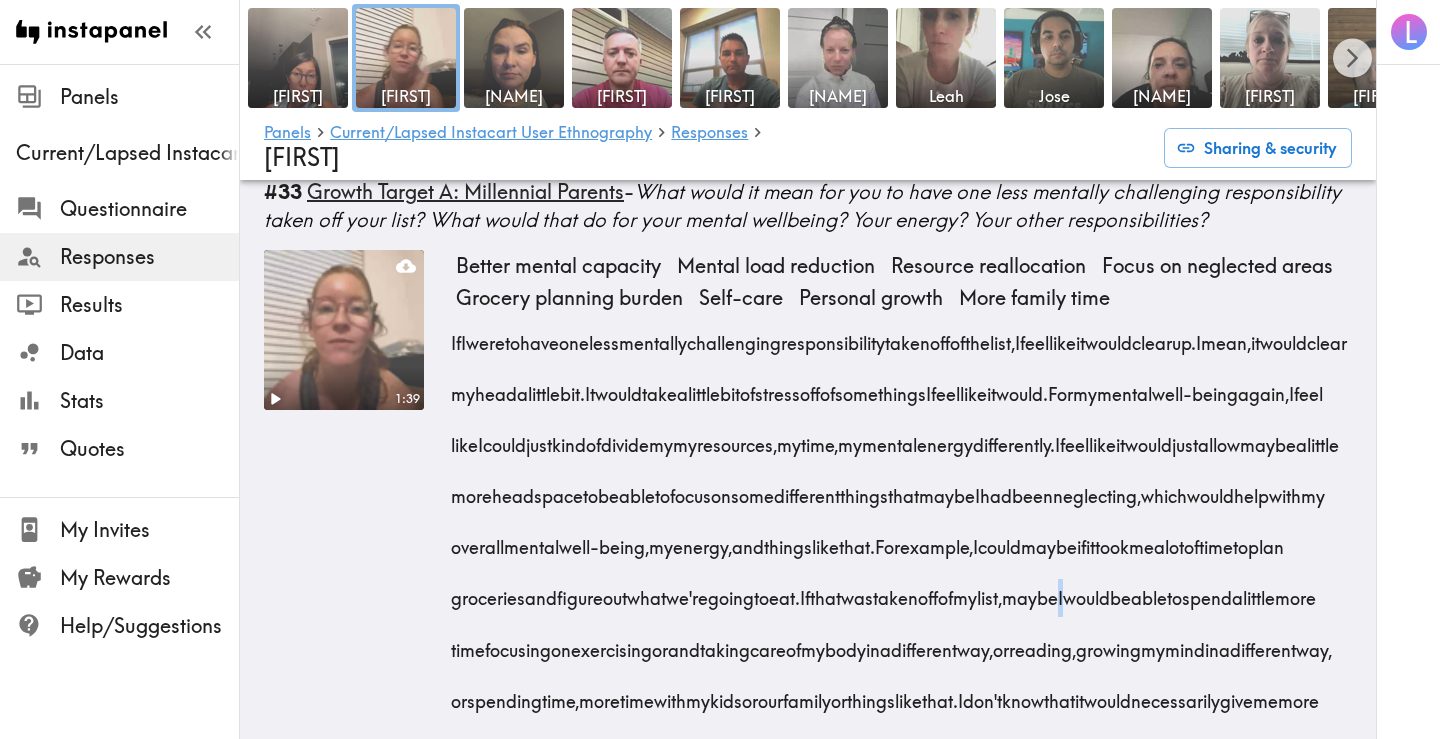drag, startPoint x: 984, startPoint y: 600, endPoint x: 939, endPoint y: 603, distance: 45.099888 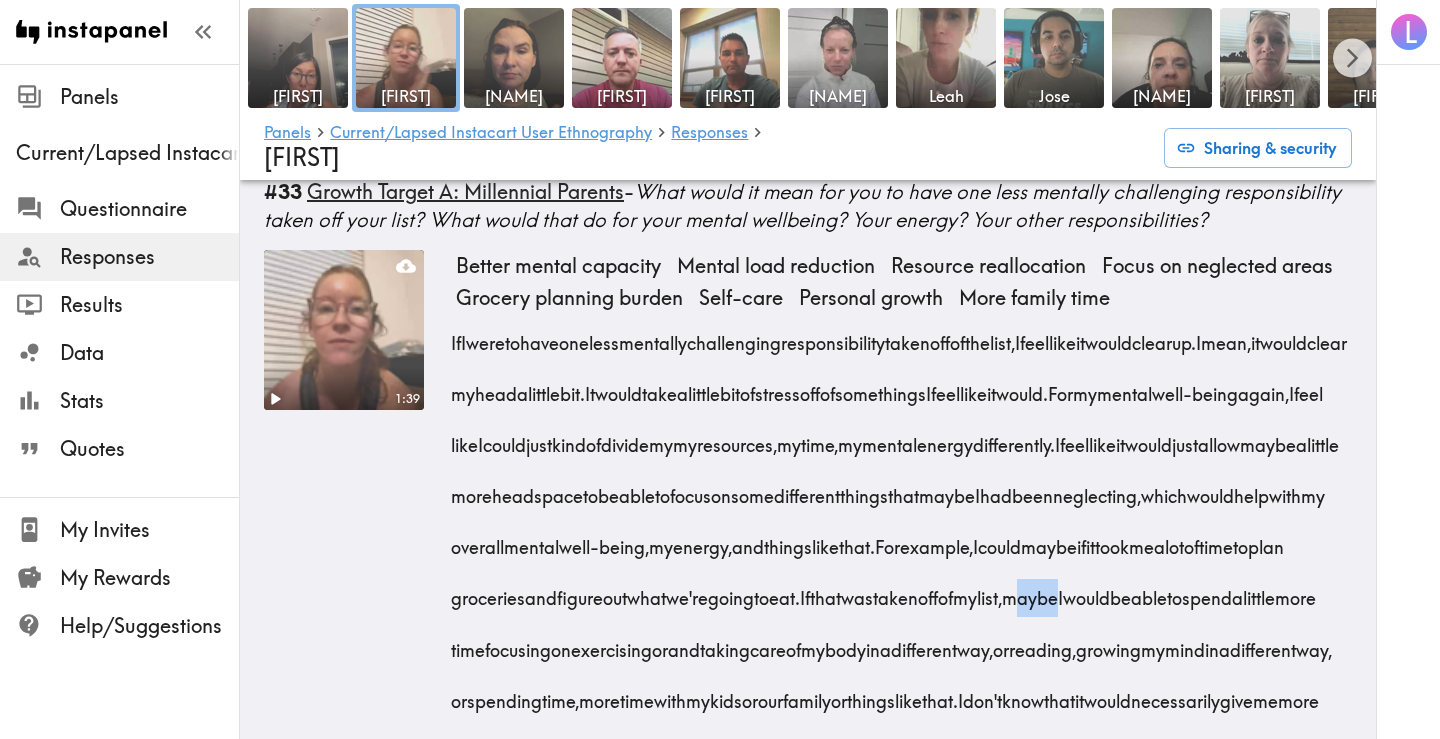 drag, startPoint x: 925, startPoint y: 604, endPoint x: 971, endPoint y: 602, distance: 46.043457 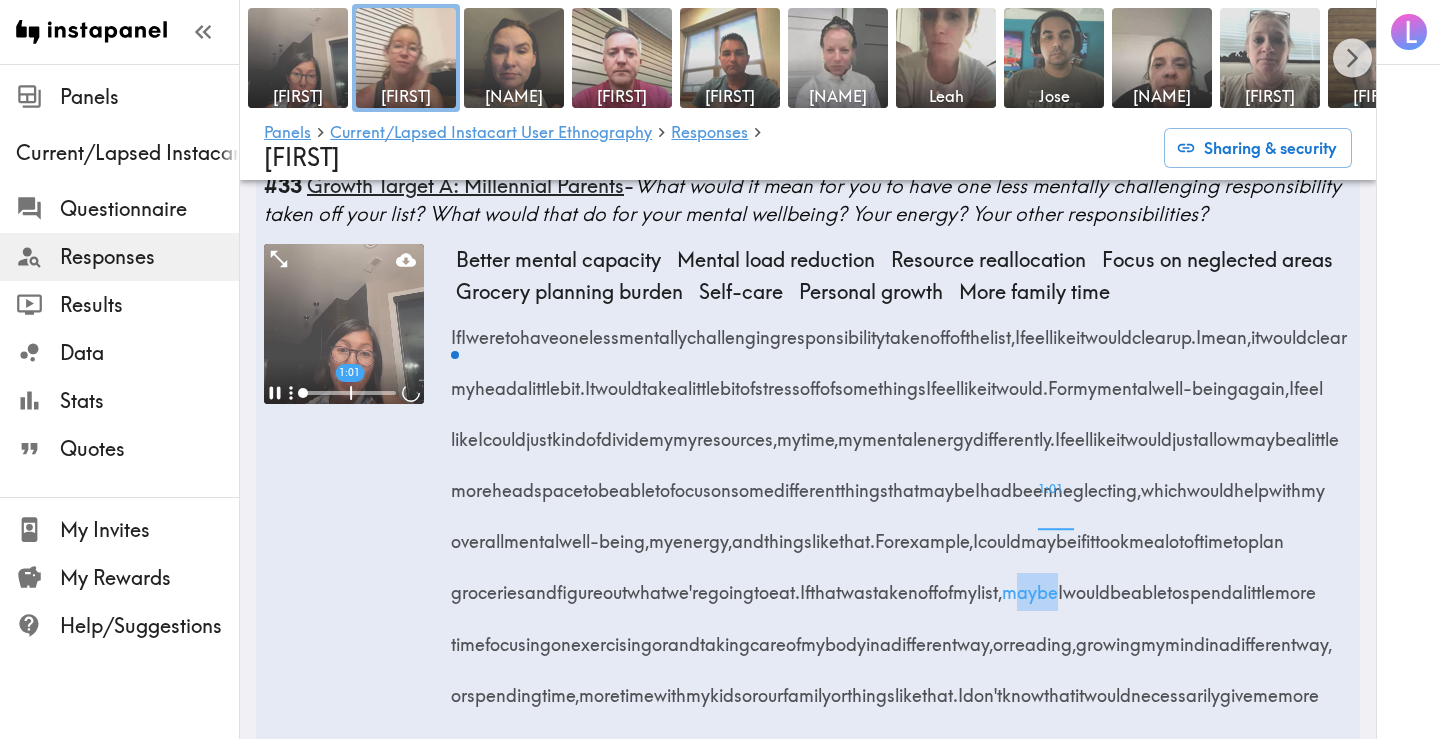 scroll, scrollTop: 2969, scrollLeft: 0, axis: vertical 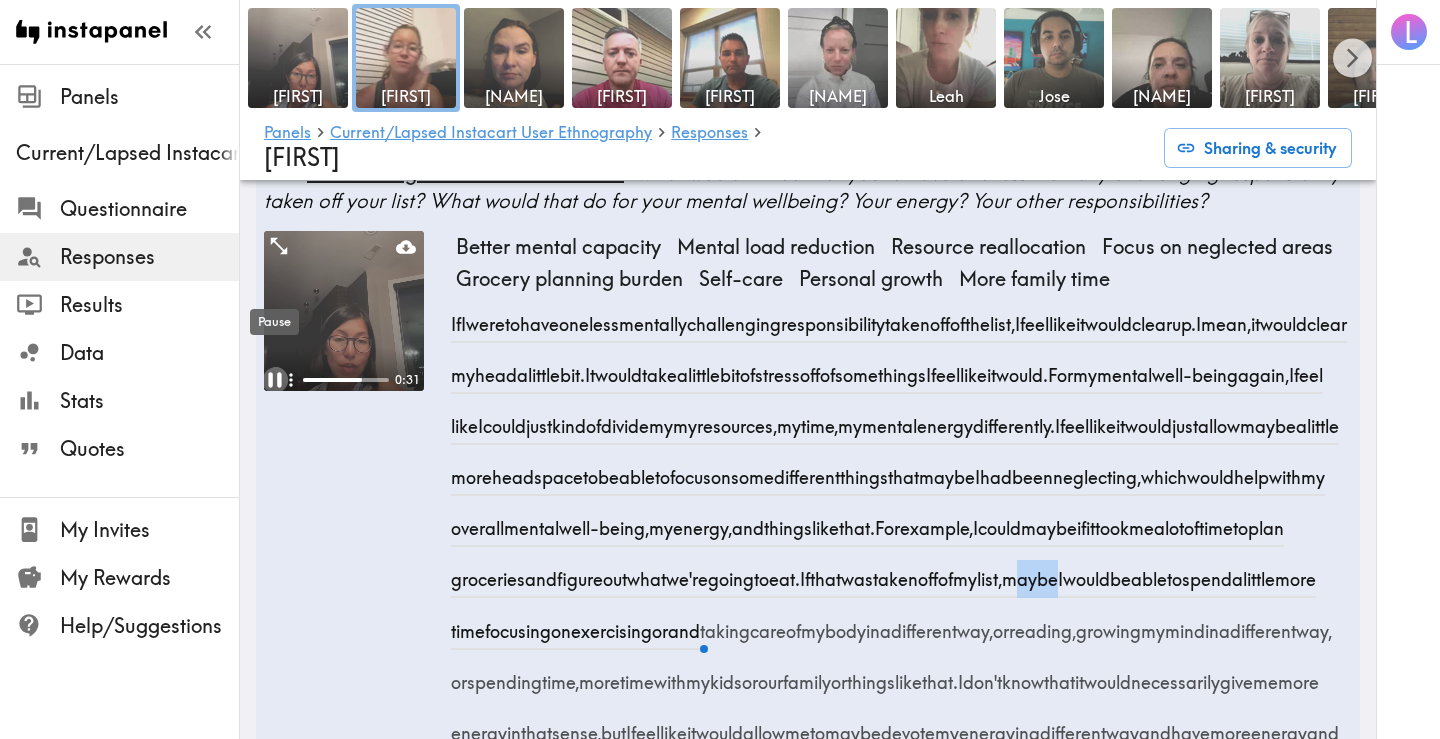 click 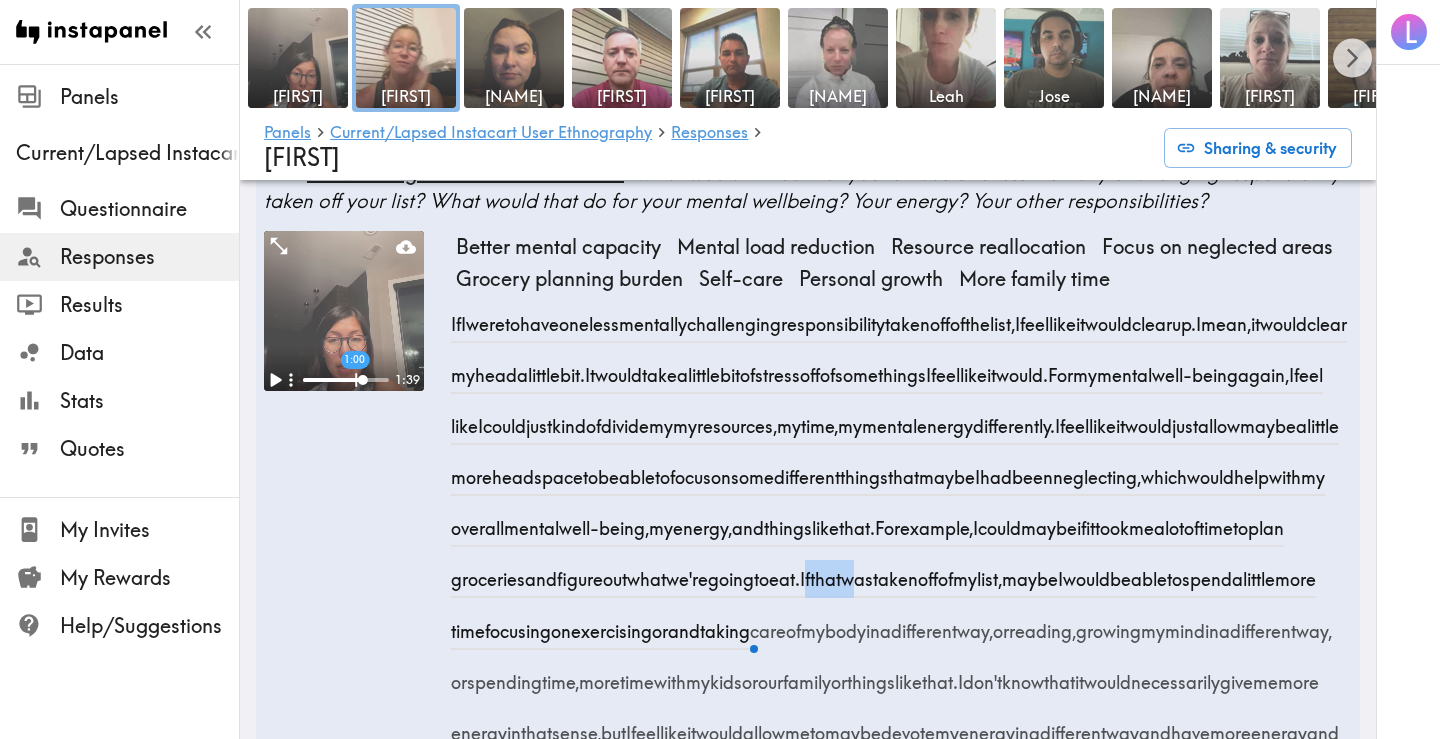 drag, startPoint x: 681, startPoint y: 584, endPoint x: 739, endPoint y: 584, distance: 58 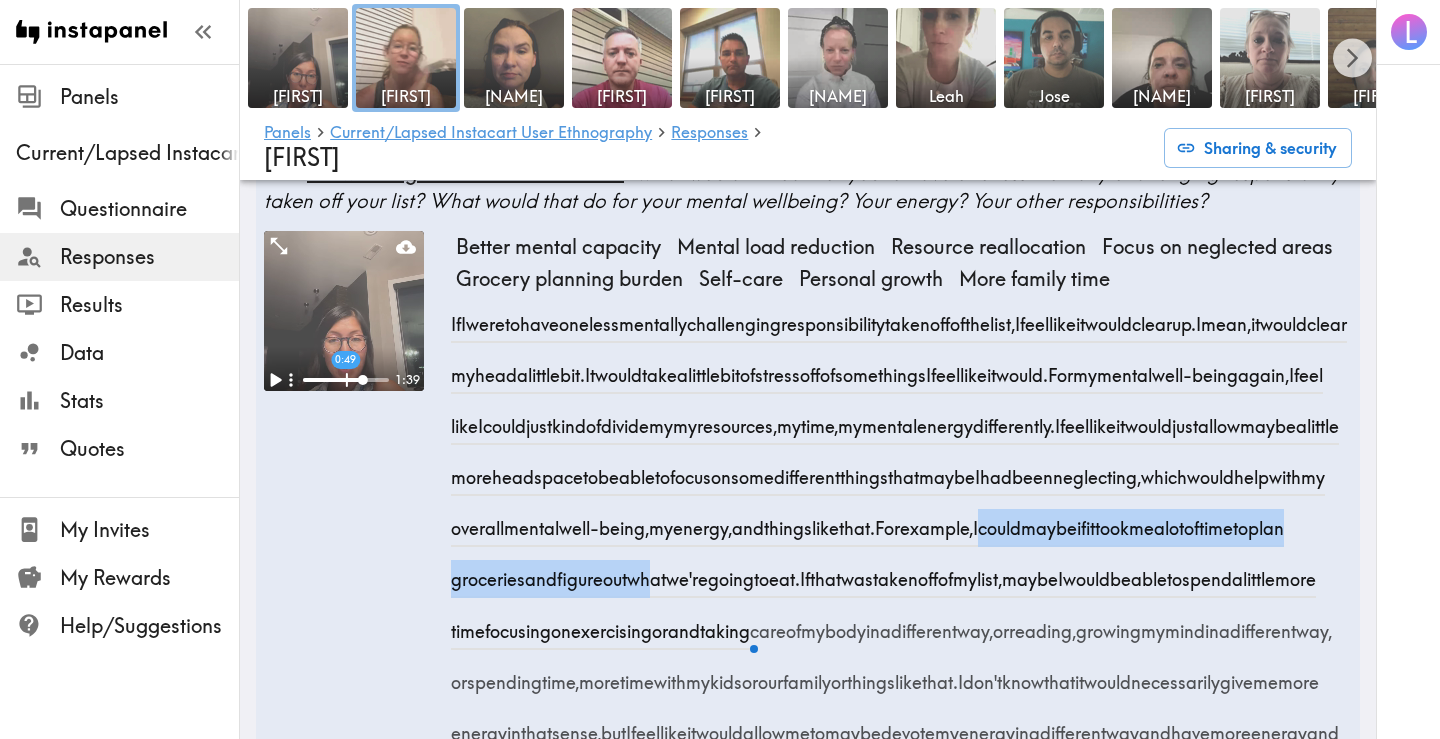 drag, startPoint x: 785, startPoint y: 526, endPoint x: 497, endPoint y: 572, distance: 291.65048 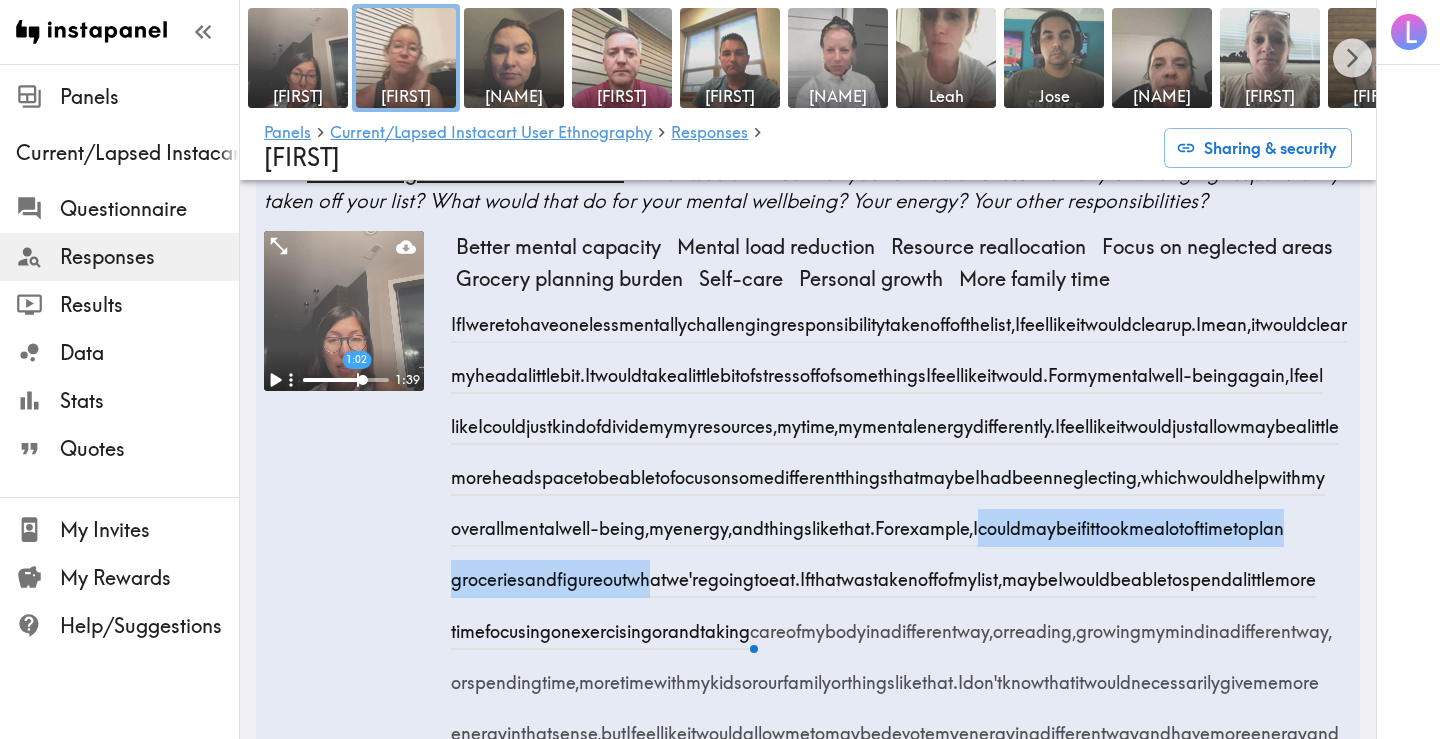 drag, startPoint x: 984, startPoint y: 583, endPoint x: 1150, endPoint y: 690, distance: 197.49684 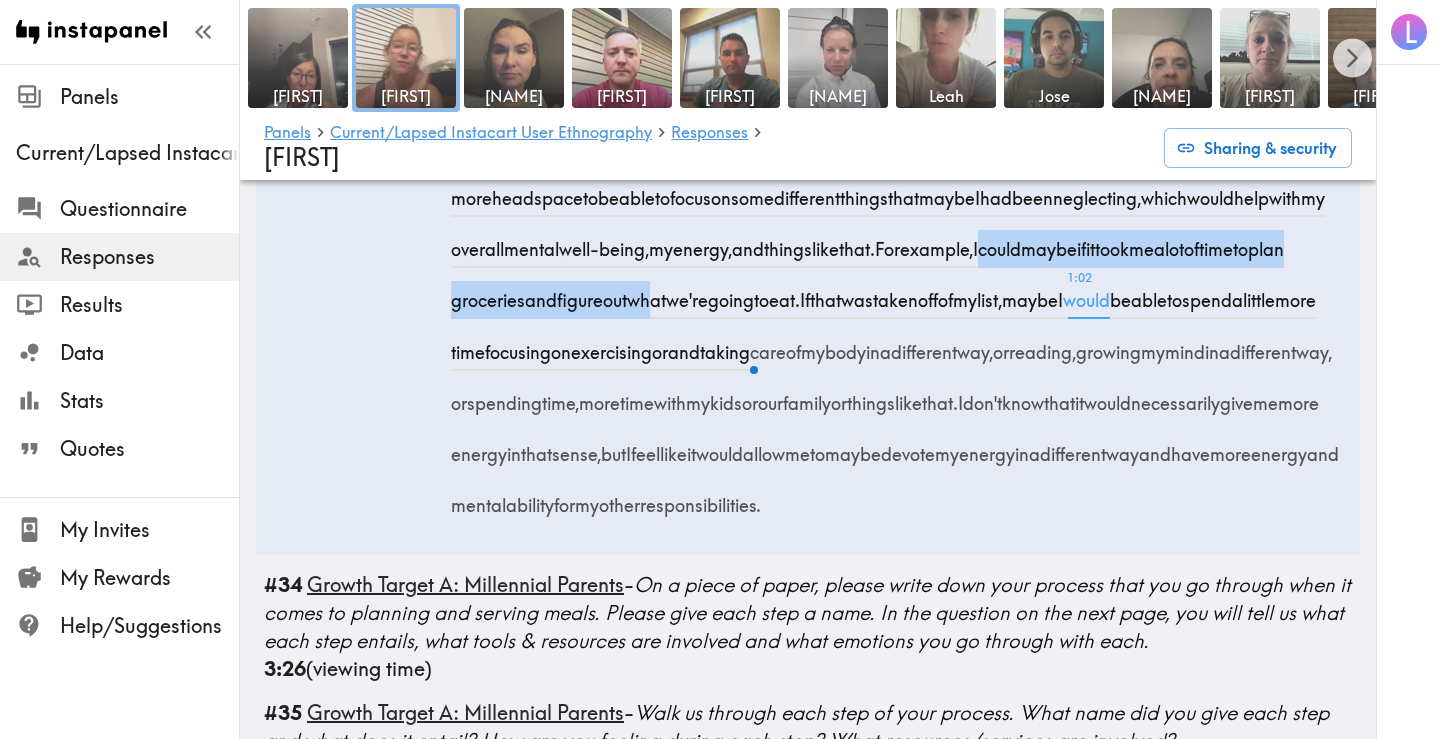 scroll, scrollTop: 3276, scrollLeft: 0, axis: vertical 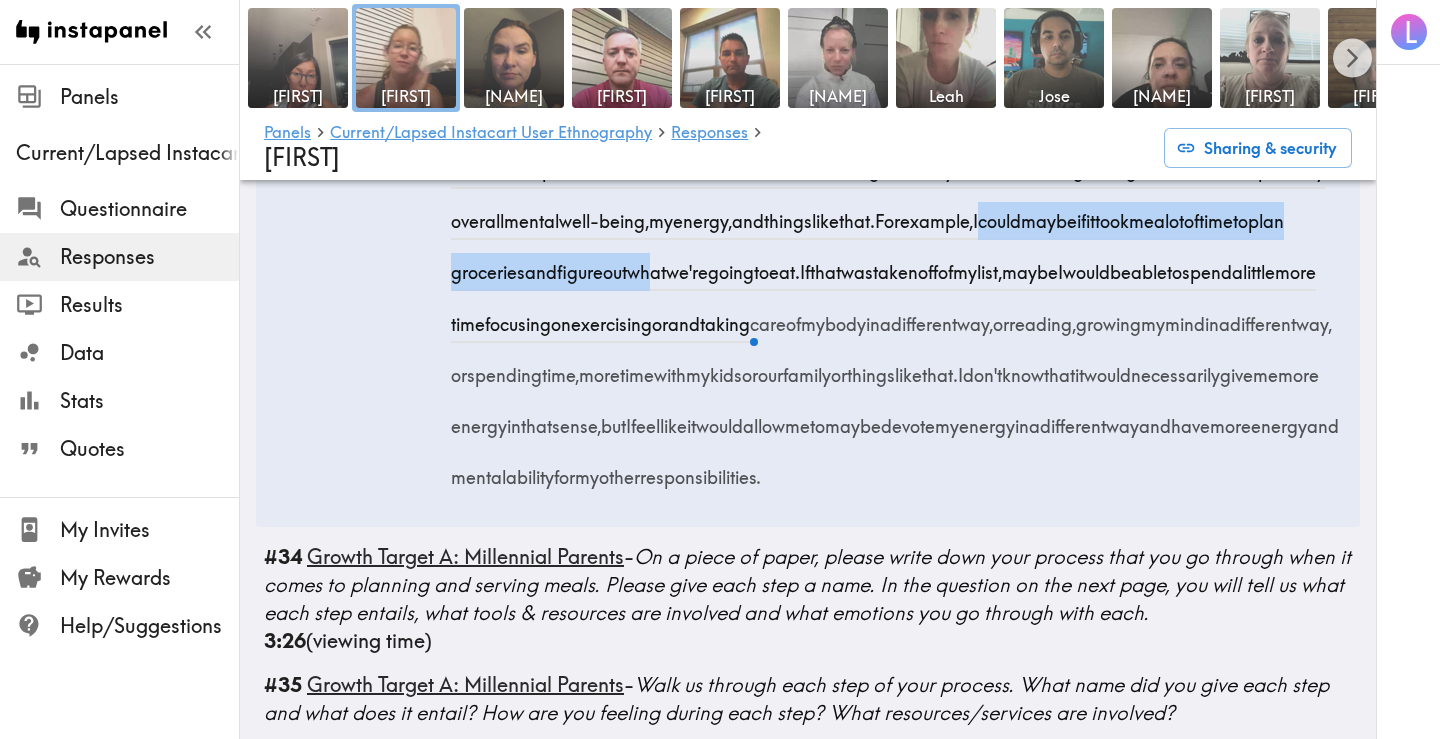 copy on "I  would  be  able  to  spend  a  little  more  time  focusing  on  exercising  or  and  taking  care  of  my  body  in  a  different  way,  or  reading,  growing  my  mind  in  a  different  way,  or  spending  time,  more  time  with  my  kids  or  our  family  or  things  like  that.  I" 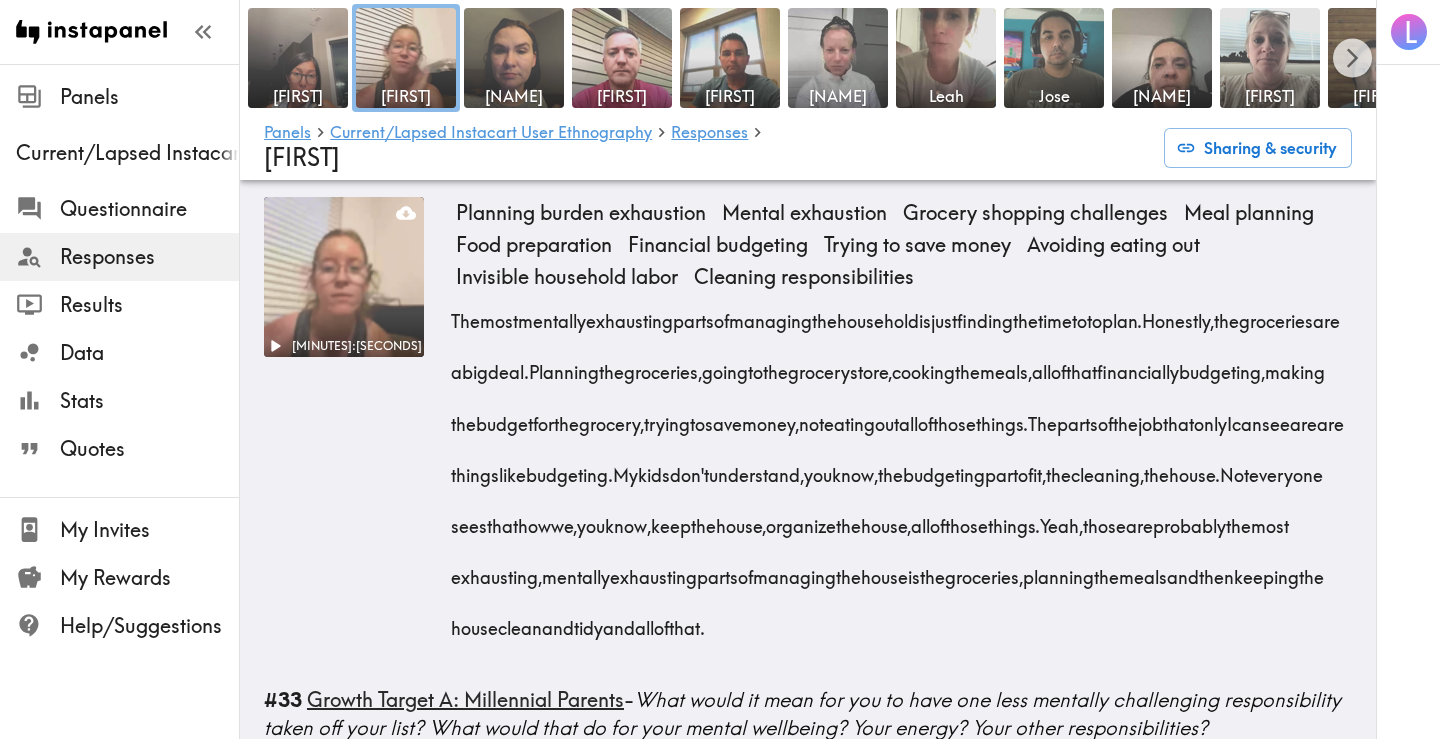 scroll, scrollTop: 2478, scrollLeft: 0, axis: vertical 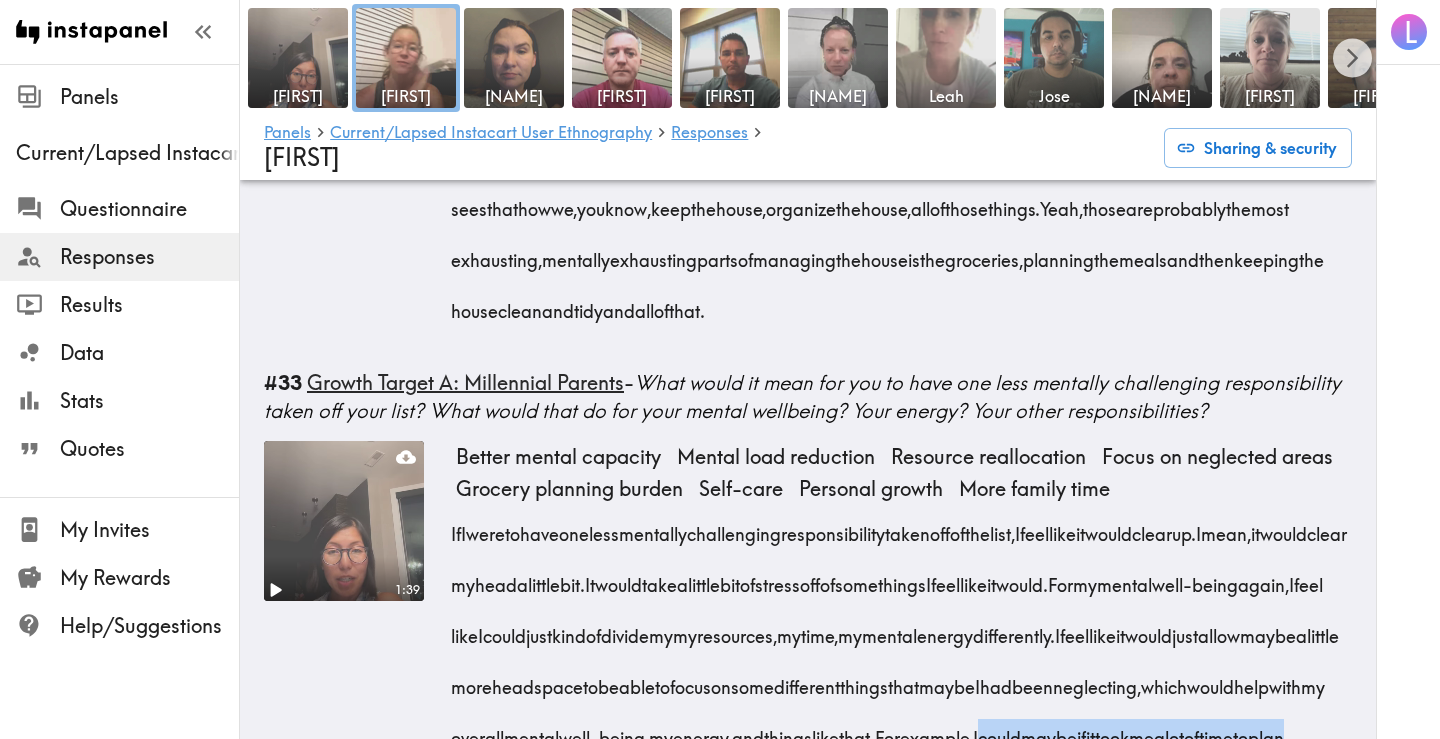 click at bounding box center [946, 58] 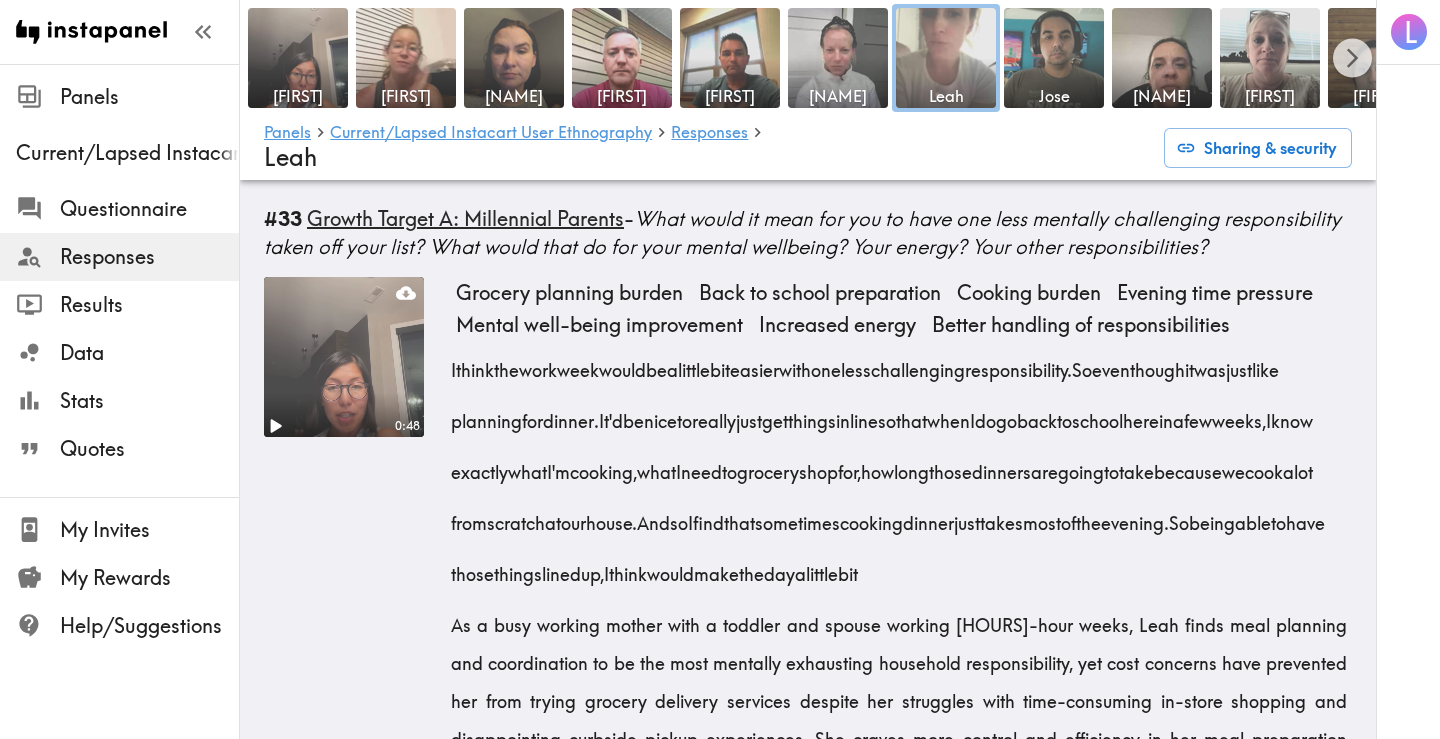 scroll, scrollTop: 2703, scrollLeft: 0, axis: vertical 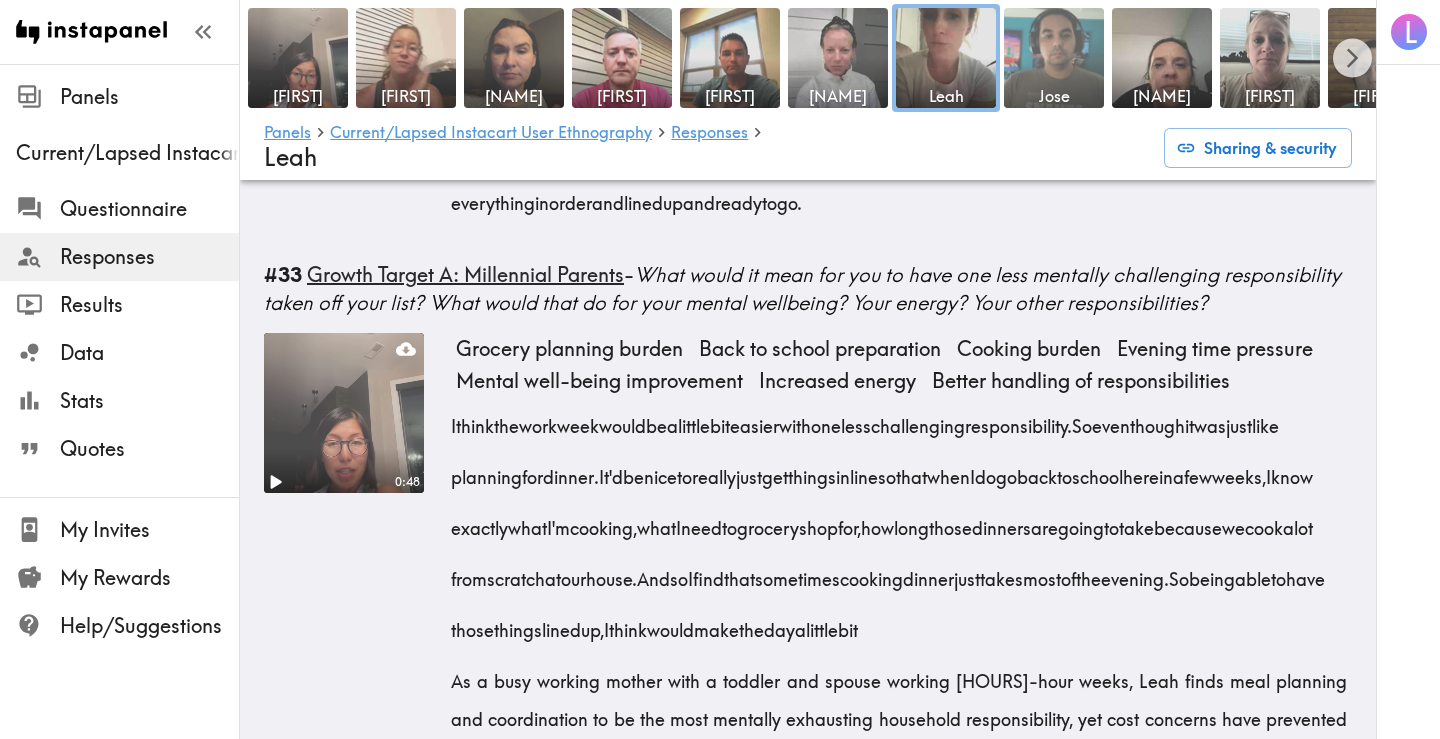 click at bounding box center (1054, 58) 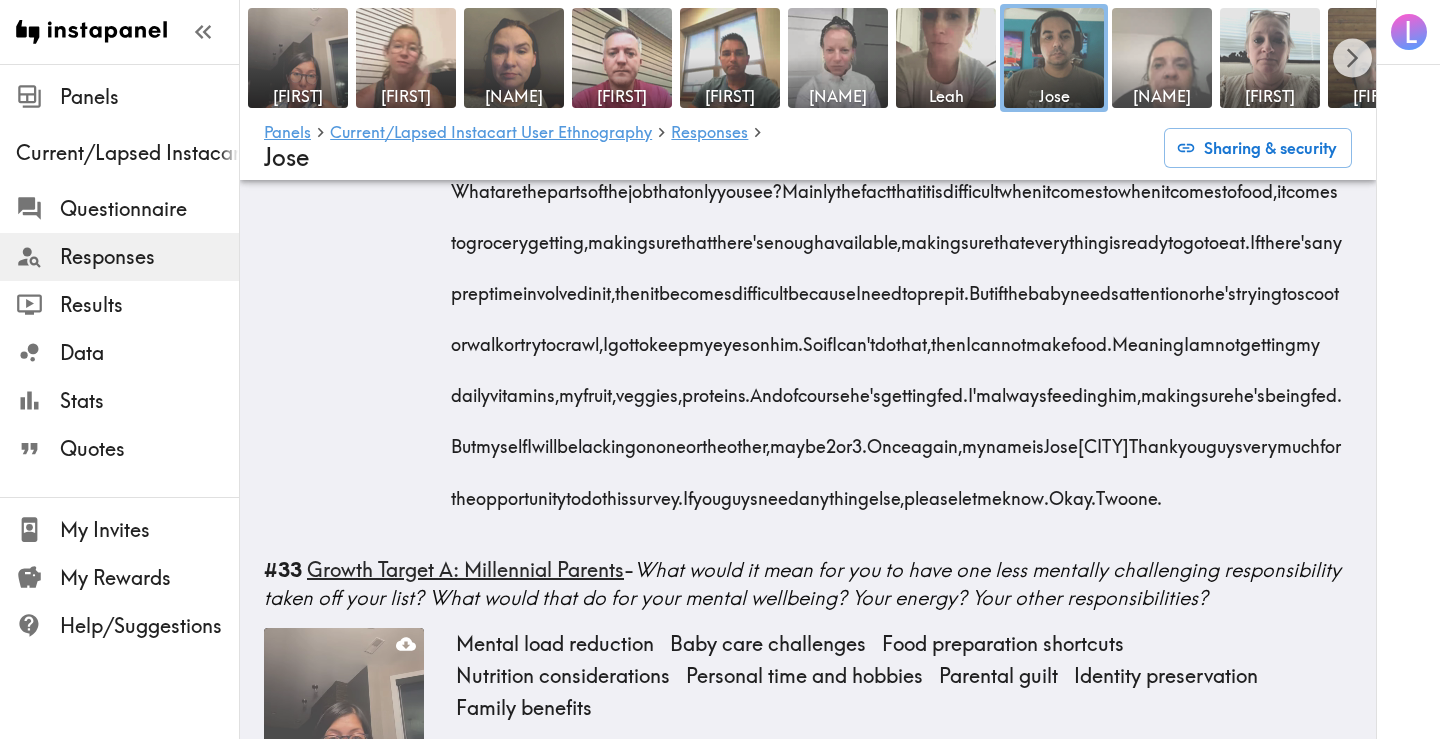 click at bounding box center (1162, 58) 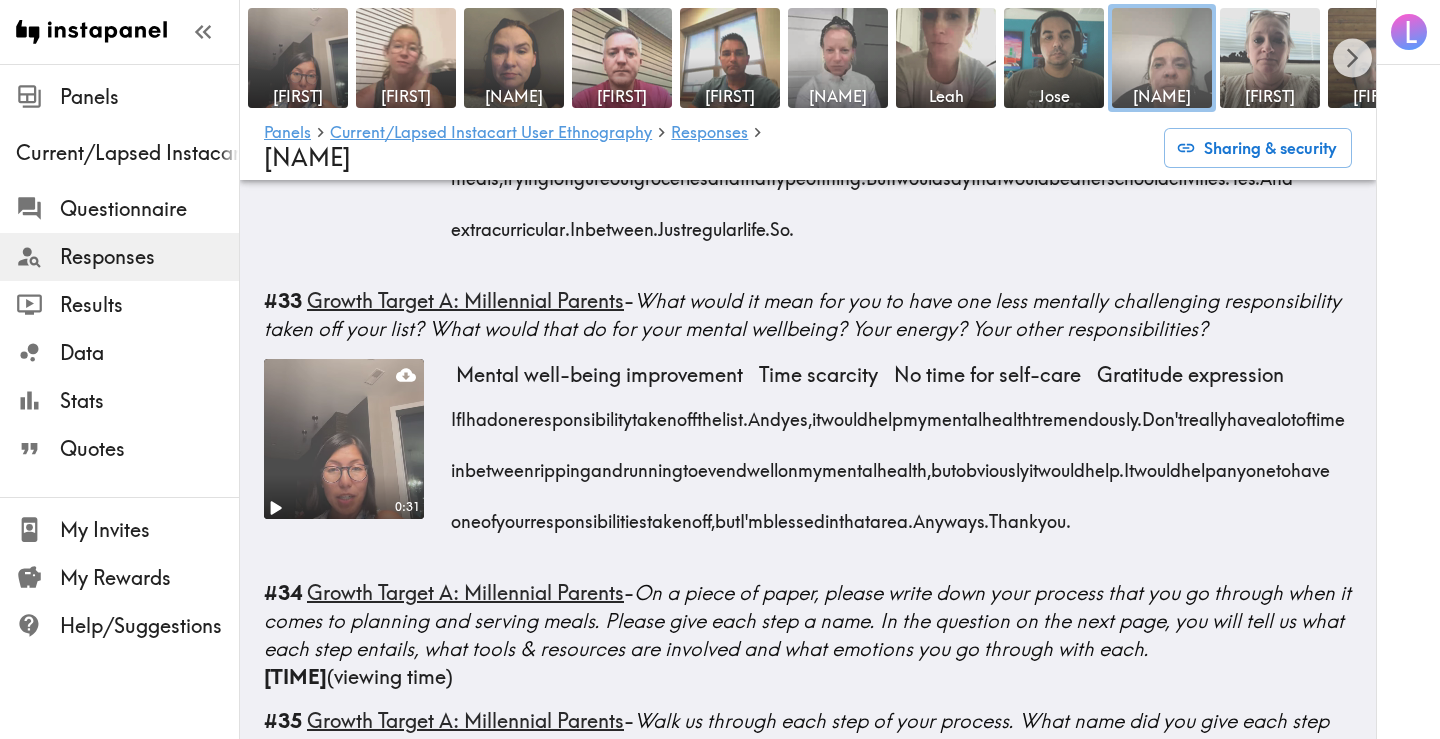 scroll, scrollTop: 2505, scrollLeft: 0, axis: vertical 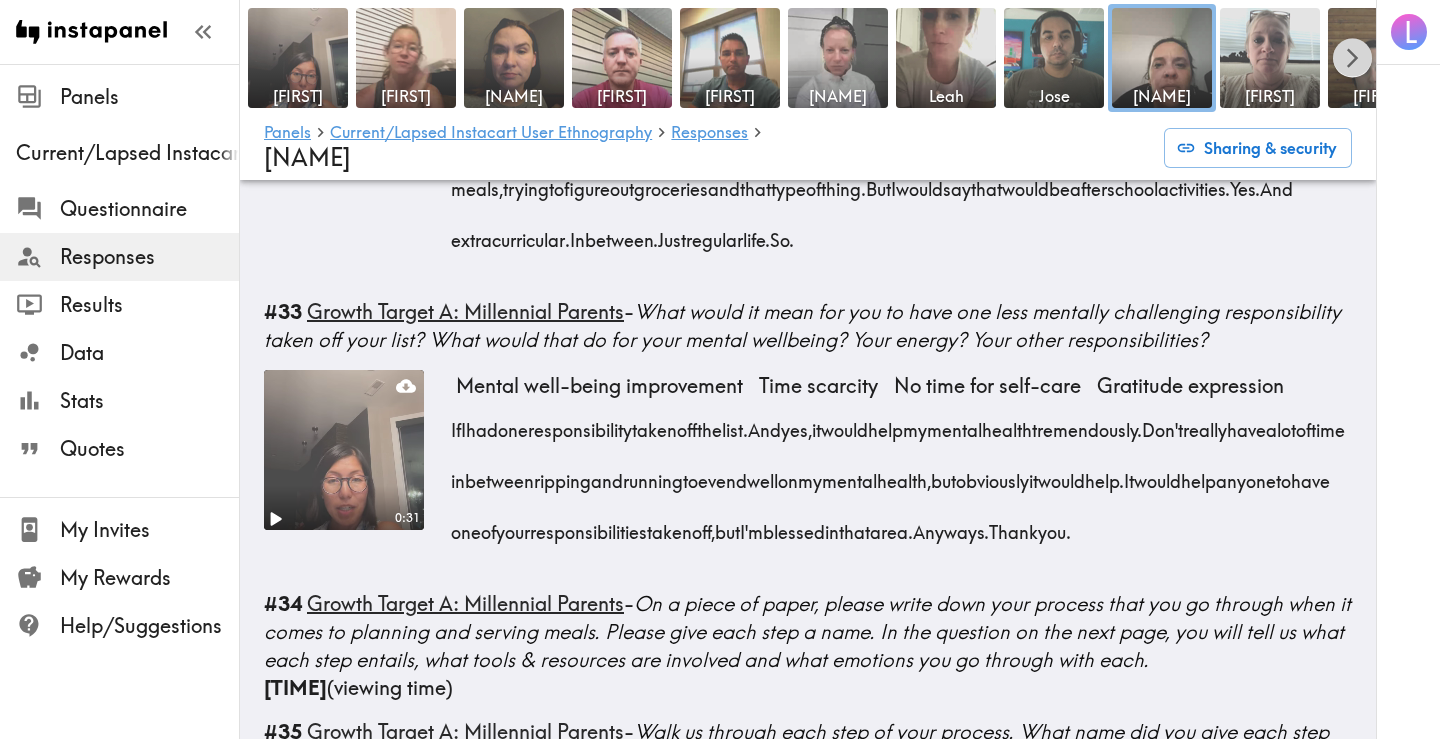 click 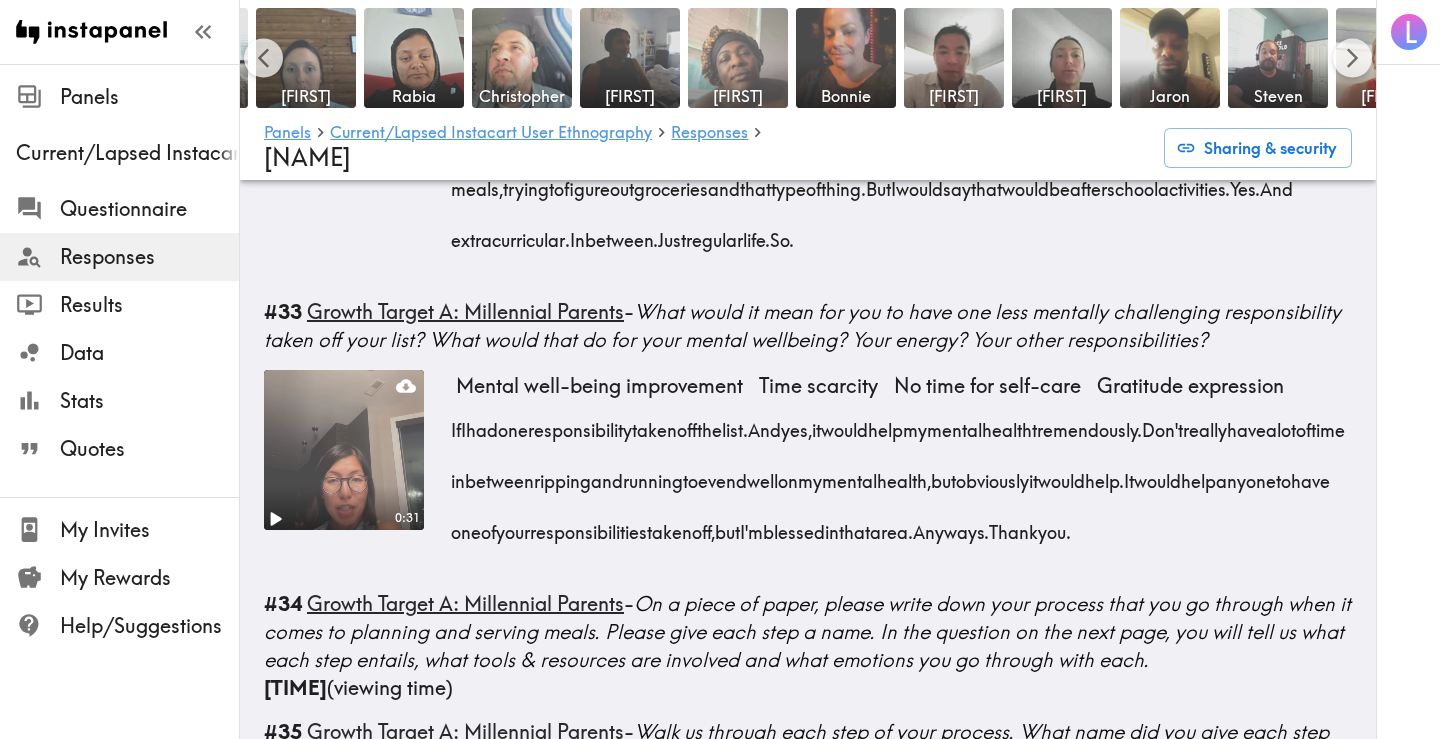 scroll, scrollTop: 0, scrollLeft: 1136, axis: horizontal 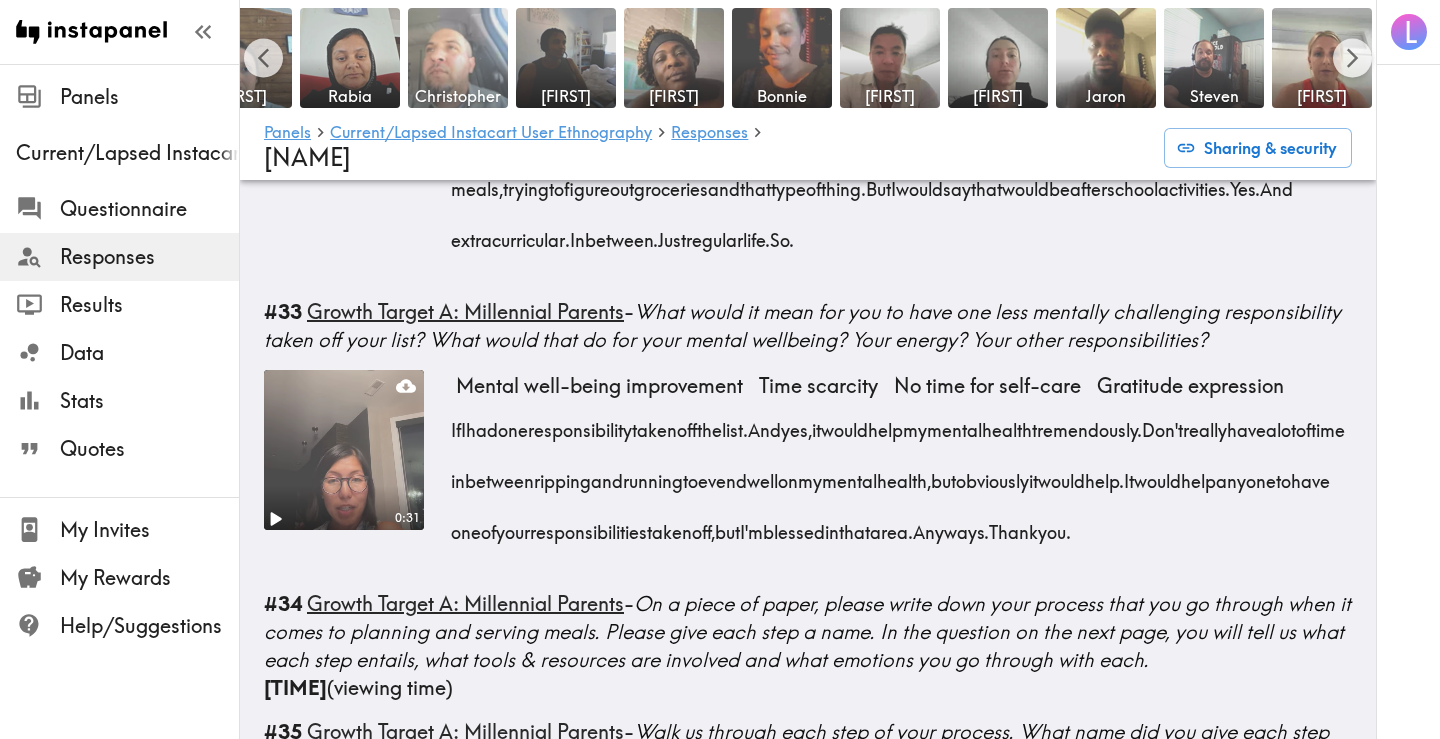 click at bounding box center (458, 58) 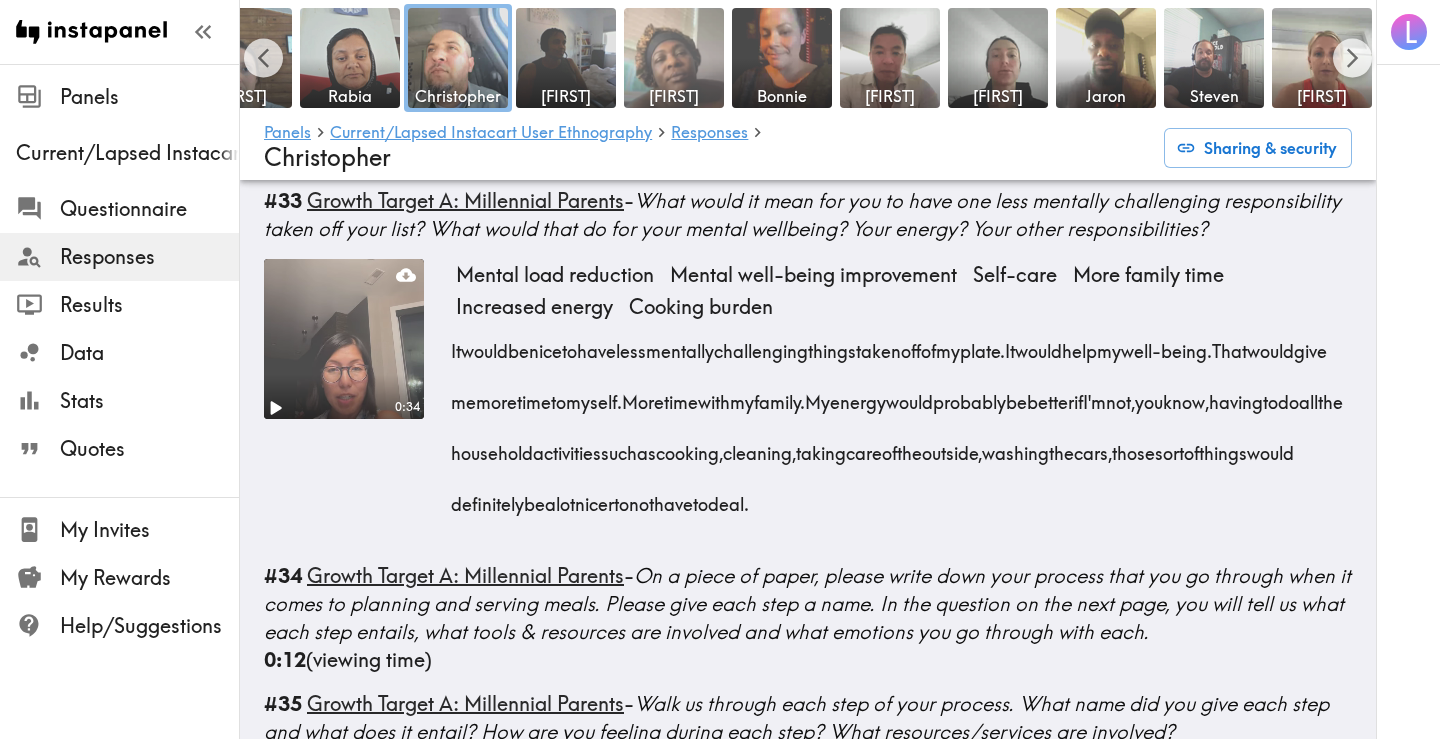 click at bounding box center [674, 58] 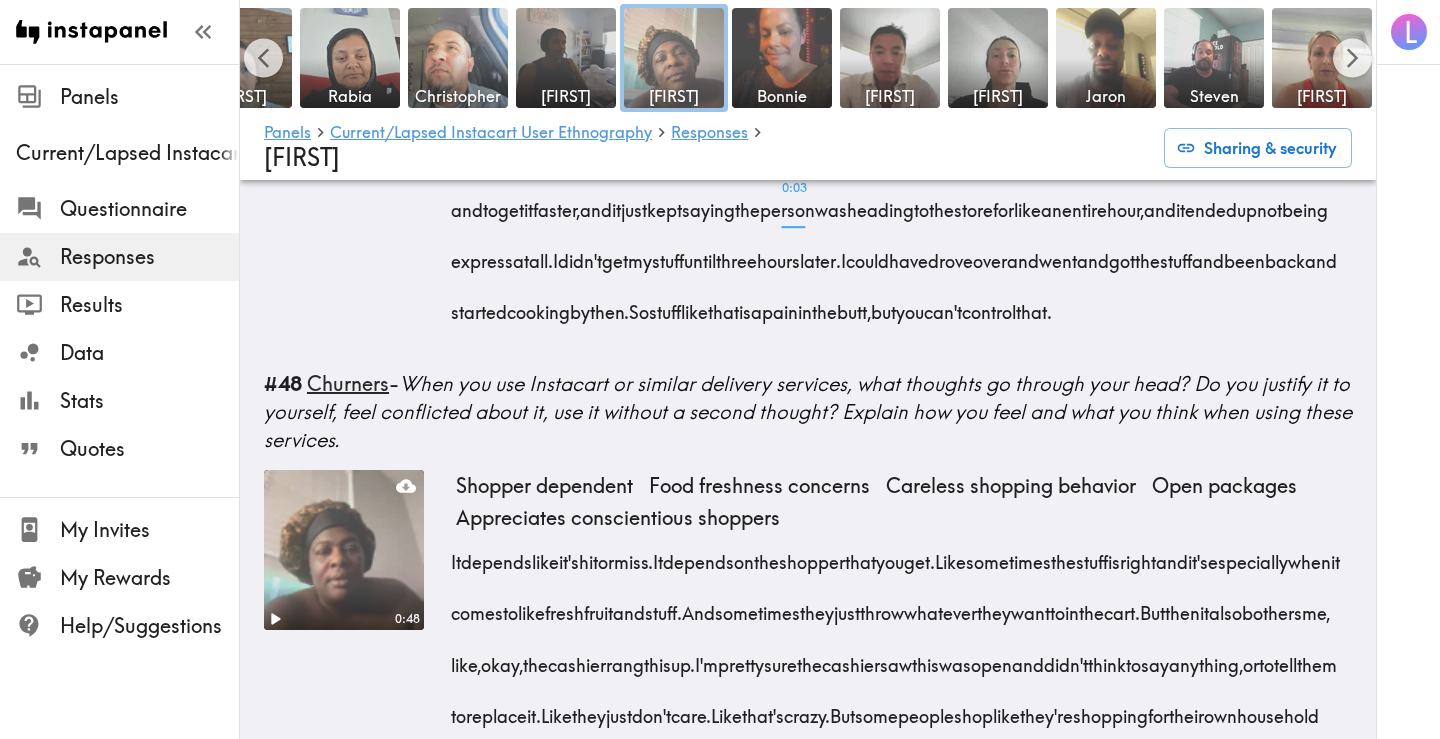 scroll, scrollTop: 5602, scrollLeft: 0, axis: vertical 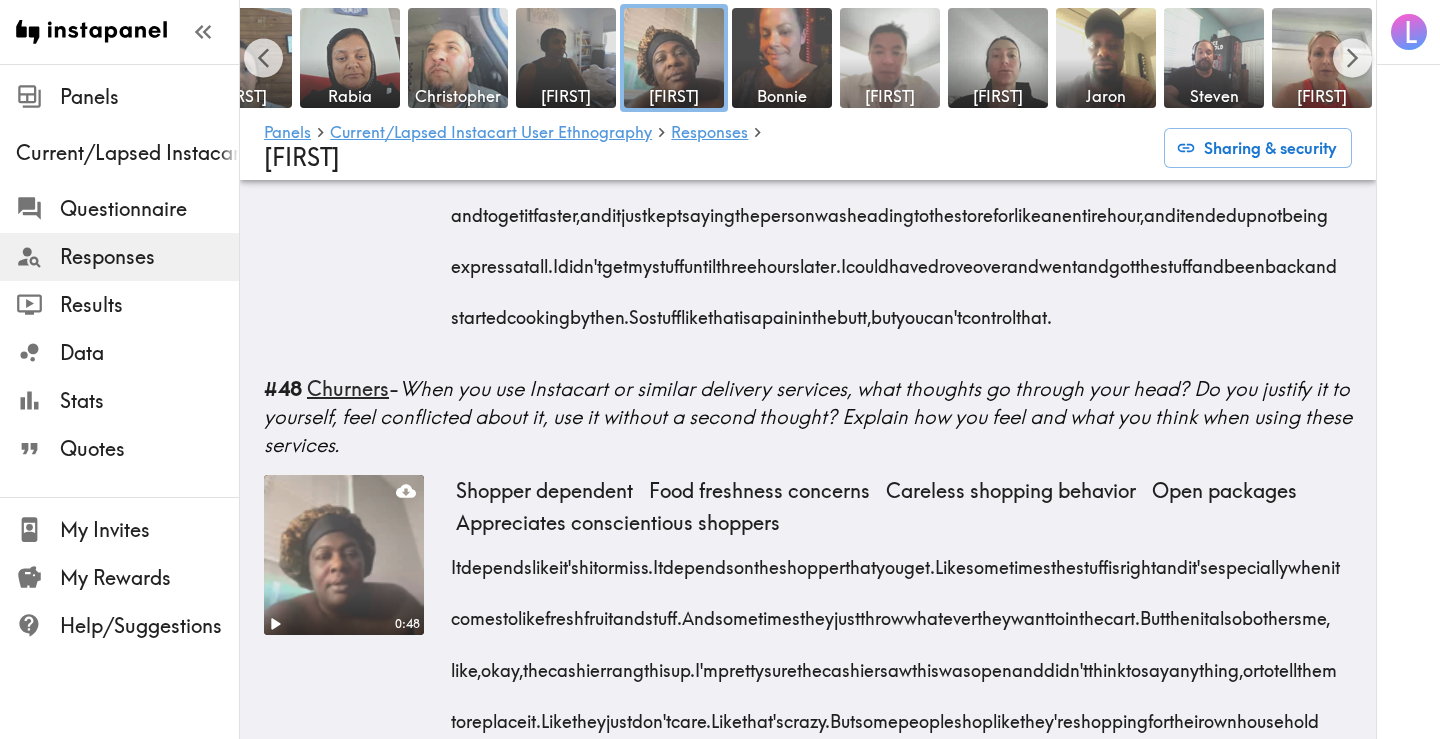 click at bounding box center (890, 58) 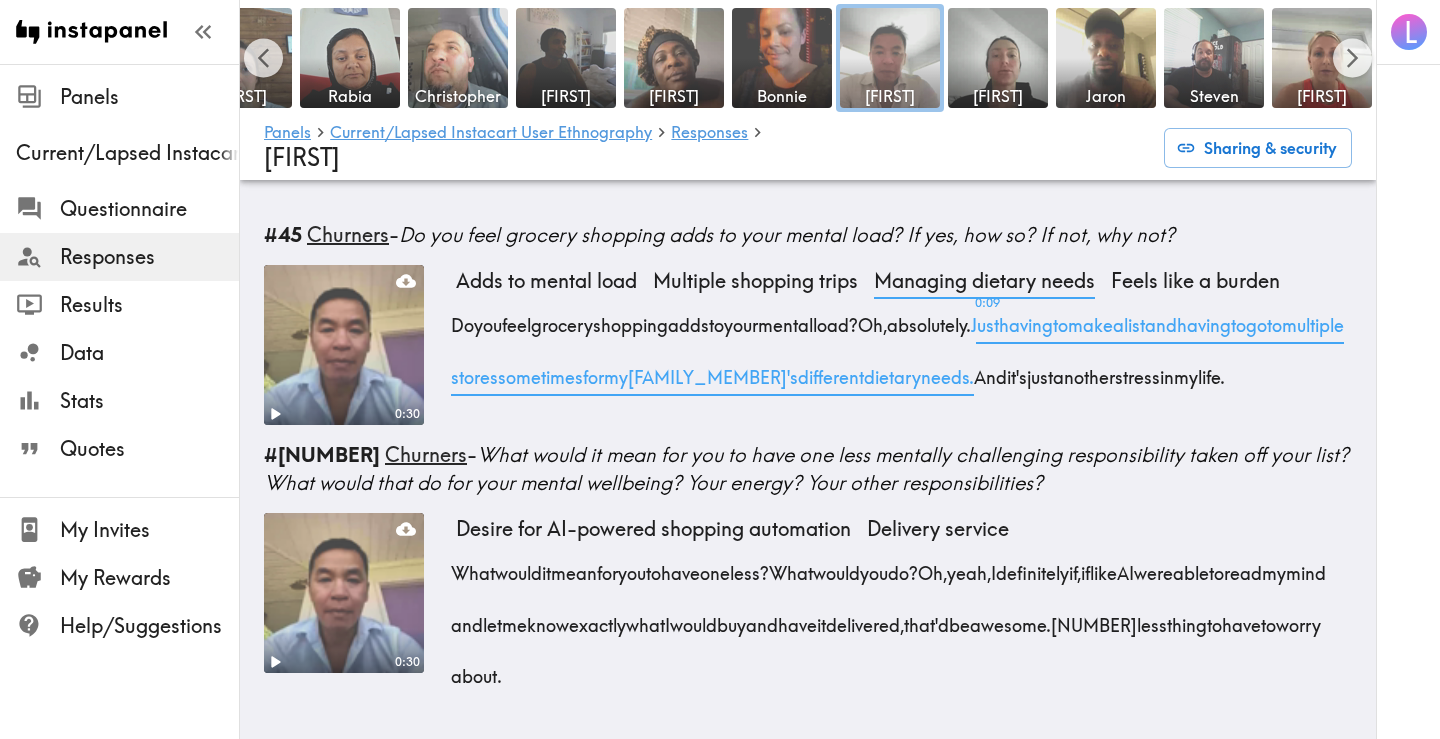 scroll, scrollTop: 3545, scrollLeft: 0, axis: vertical 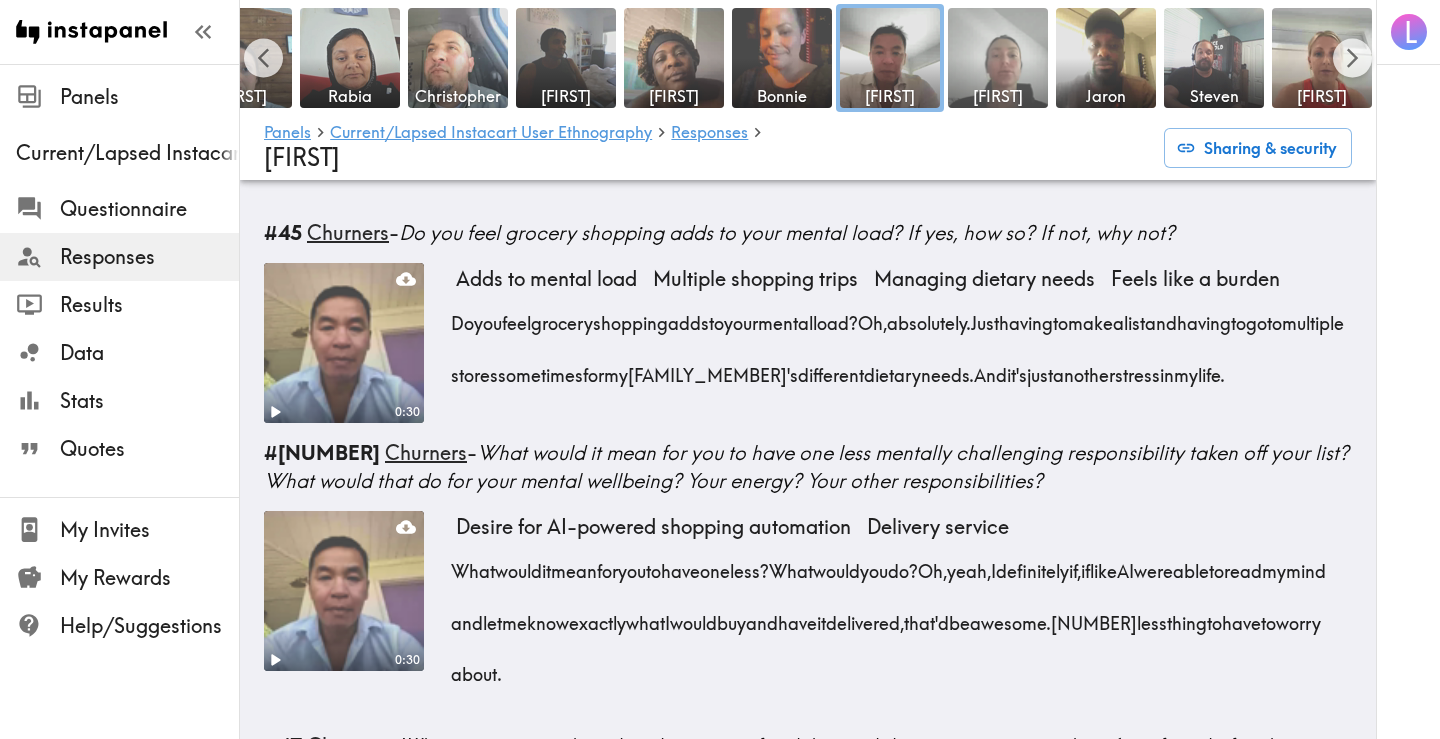 click at bounding box center (998, 58) 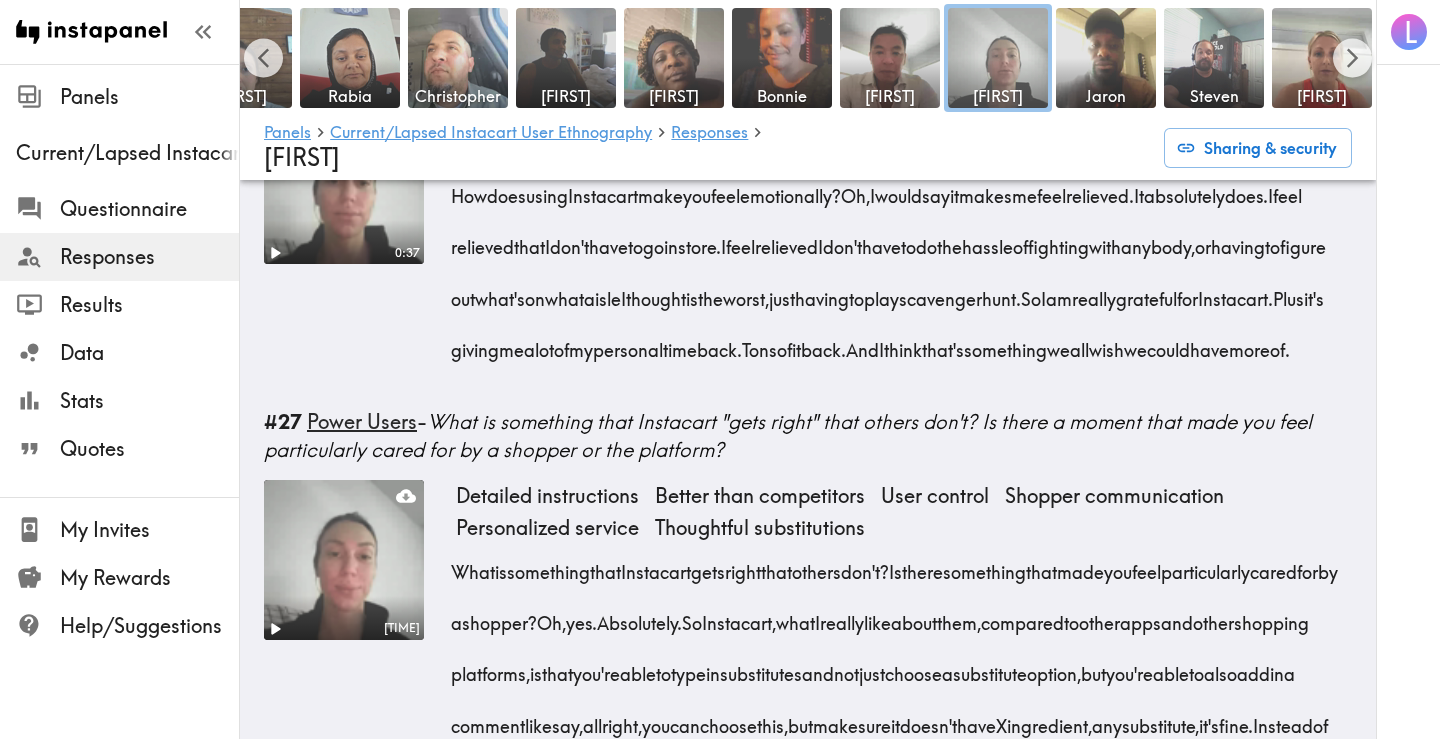 scroll, scrollTop: 3627, scrollLeft: 0, axis: vertical 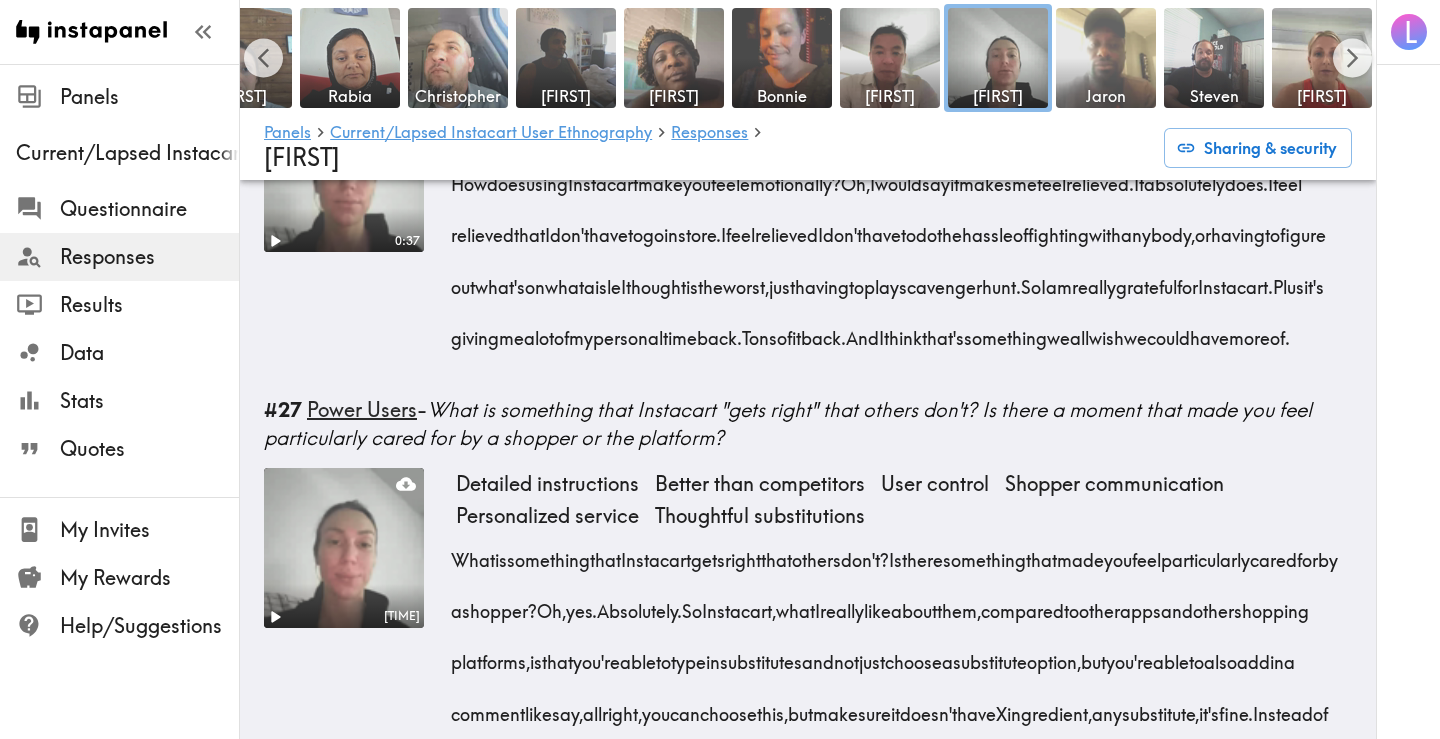 click at bounding box center (1106, 58) 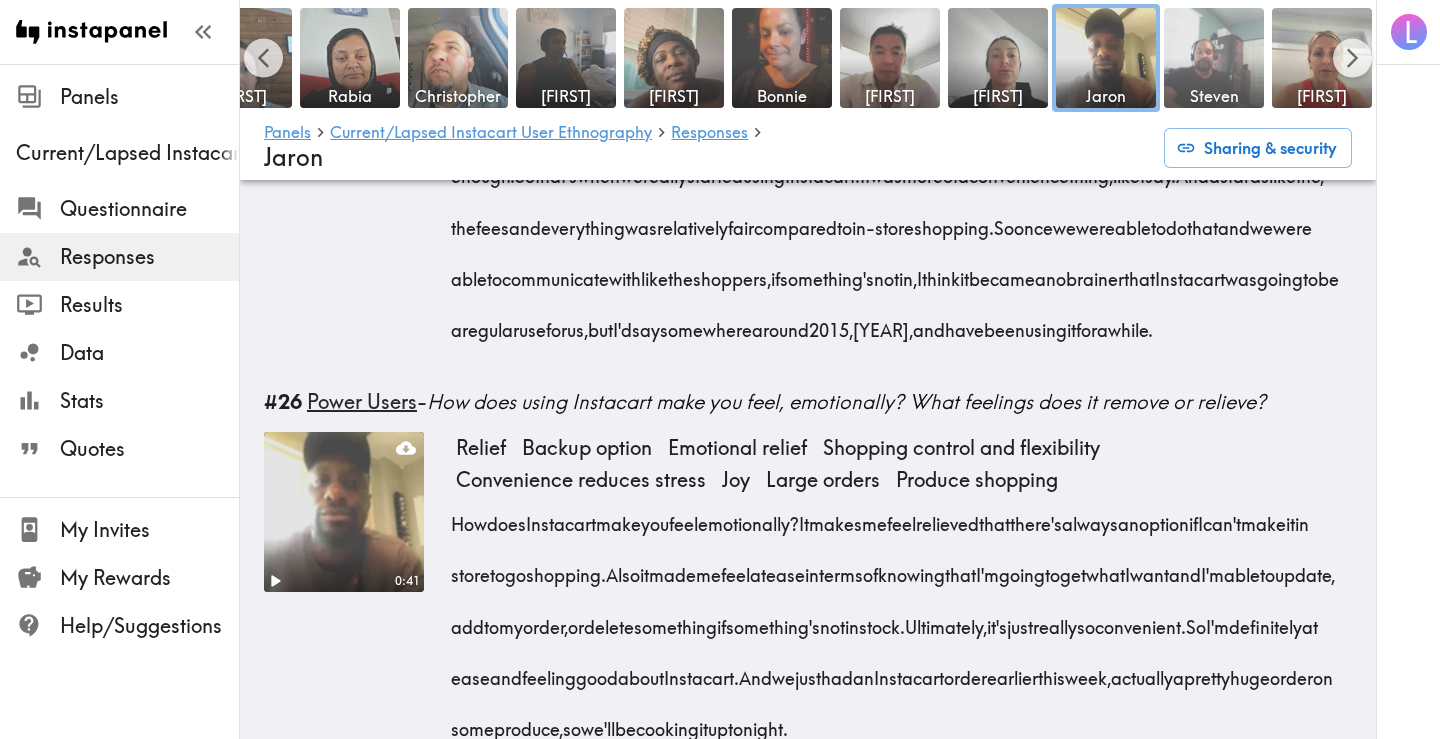 click at bounding box center [1214, 58] 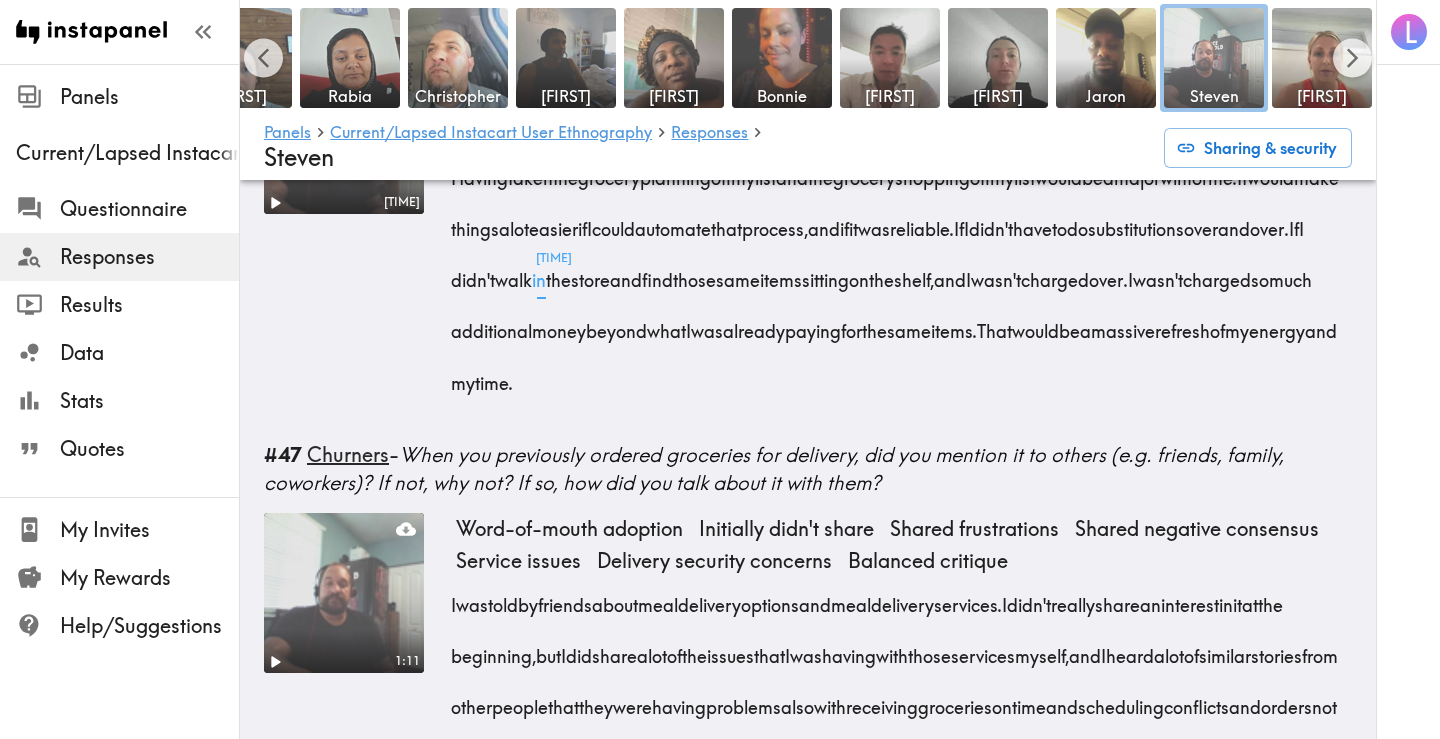 scroll, scrollTop: 5322, scrollLeft: 0, axis: vertical 